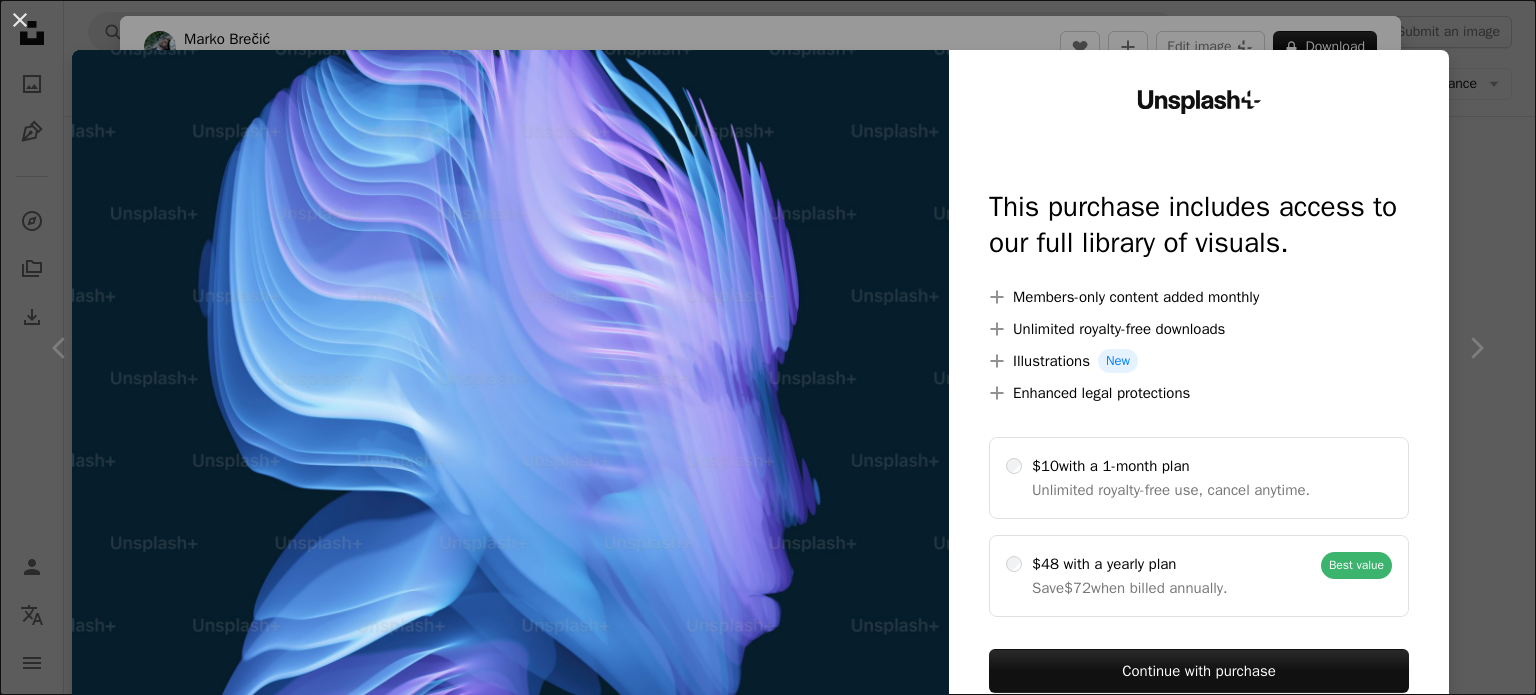 scroll, scrollTop: 731, scrollLeft: 0, axis: vertical 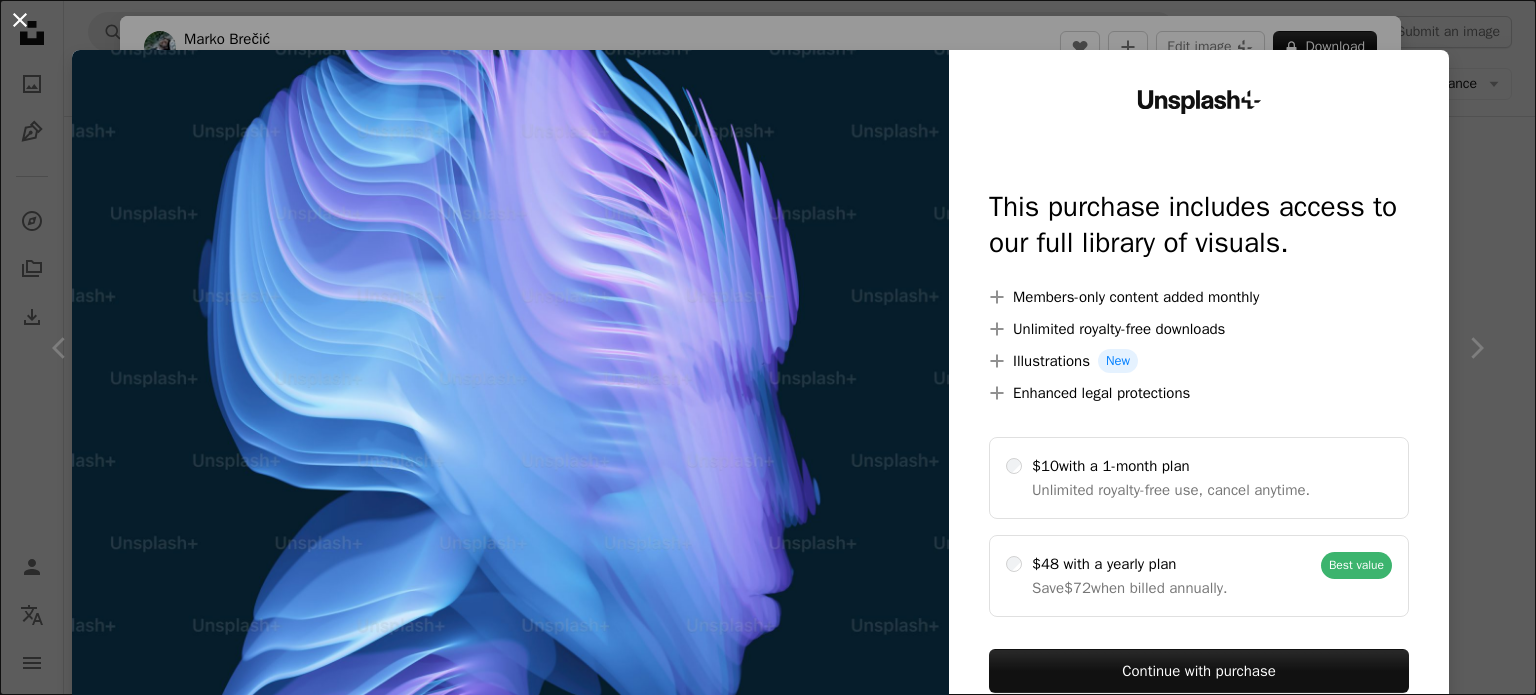 click on "An X shape" at bounding box center [20, 20] 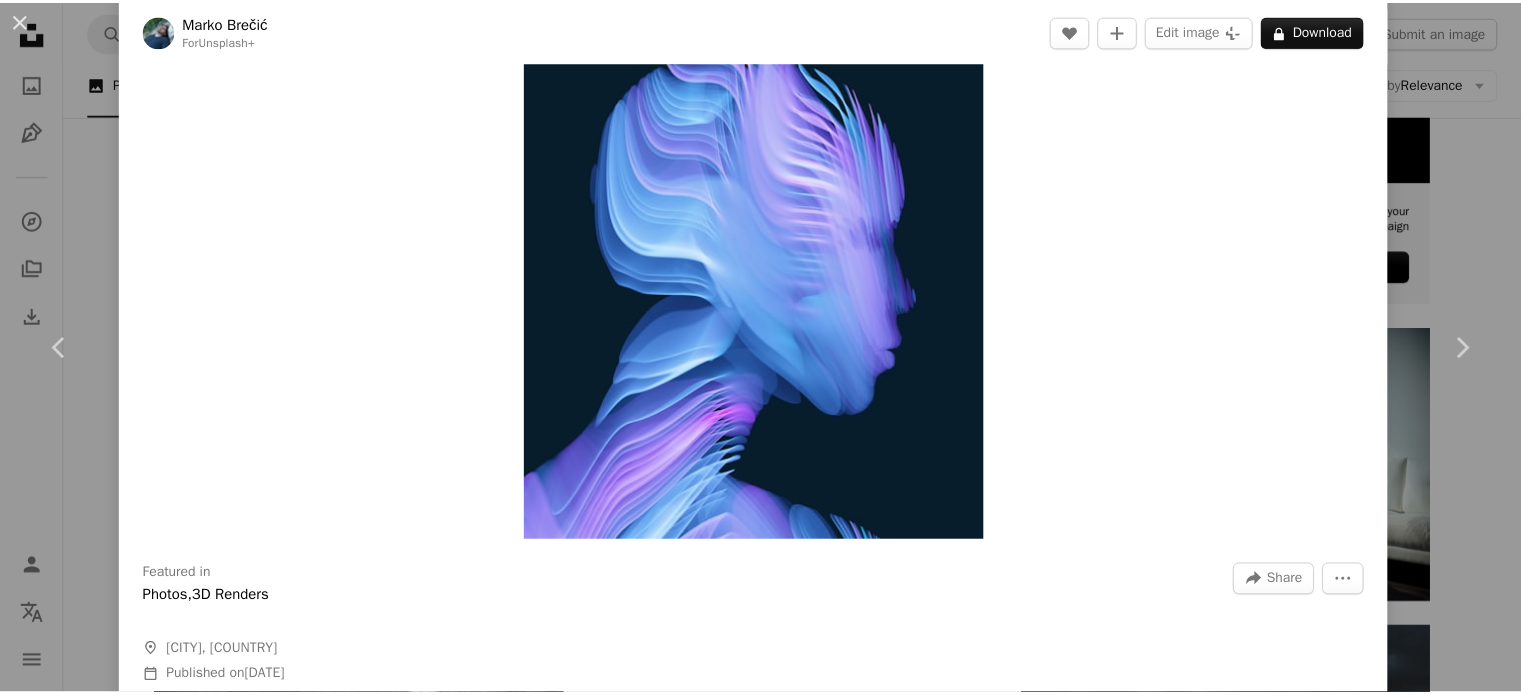 scroll, scrollTop: 0, scrollLeft: 0, axis: both 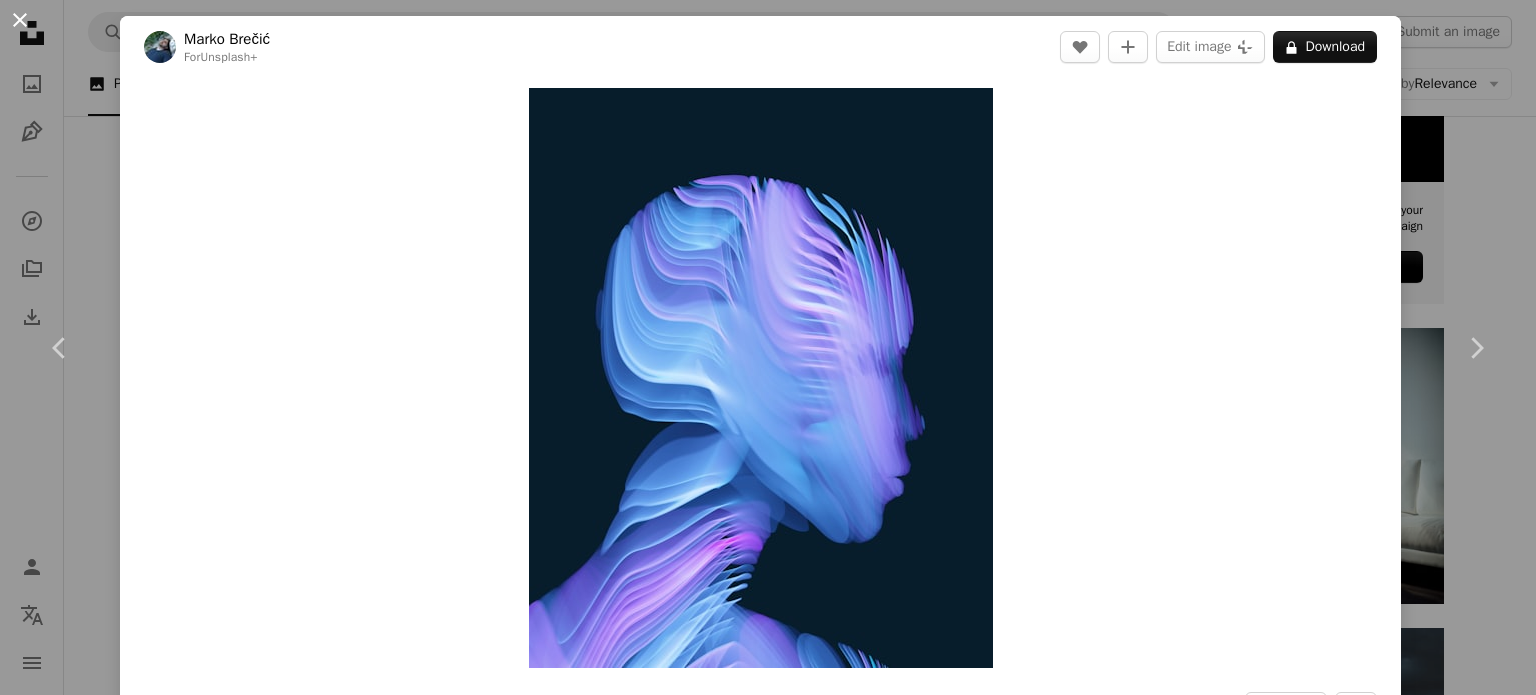 click on "An X shape" at bounding box center (20, 20) 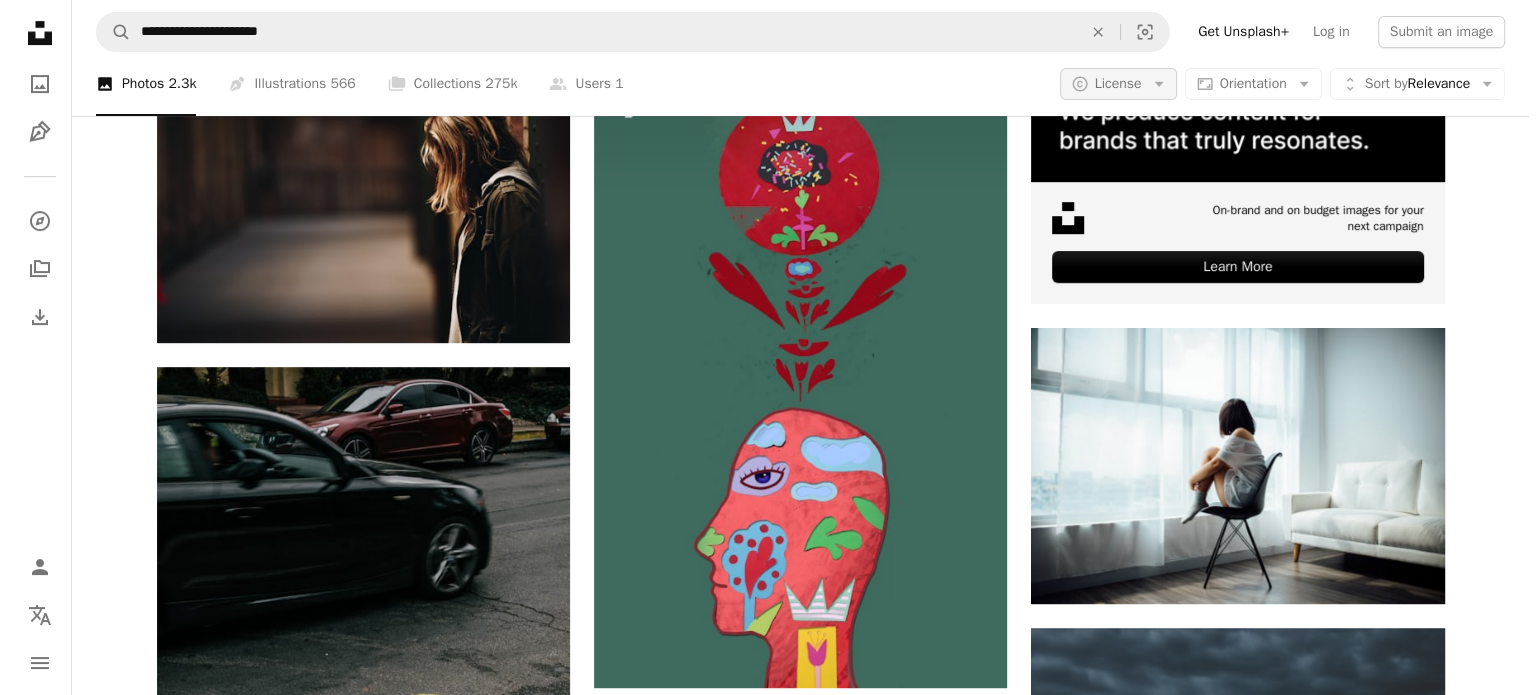 scroll, scrollTop: 0, scrollLeft: 0, axis: both 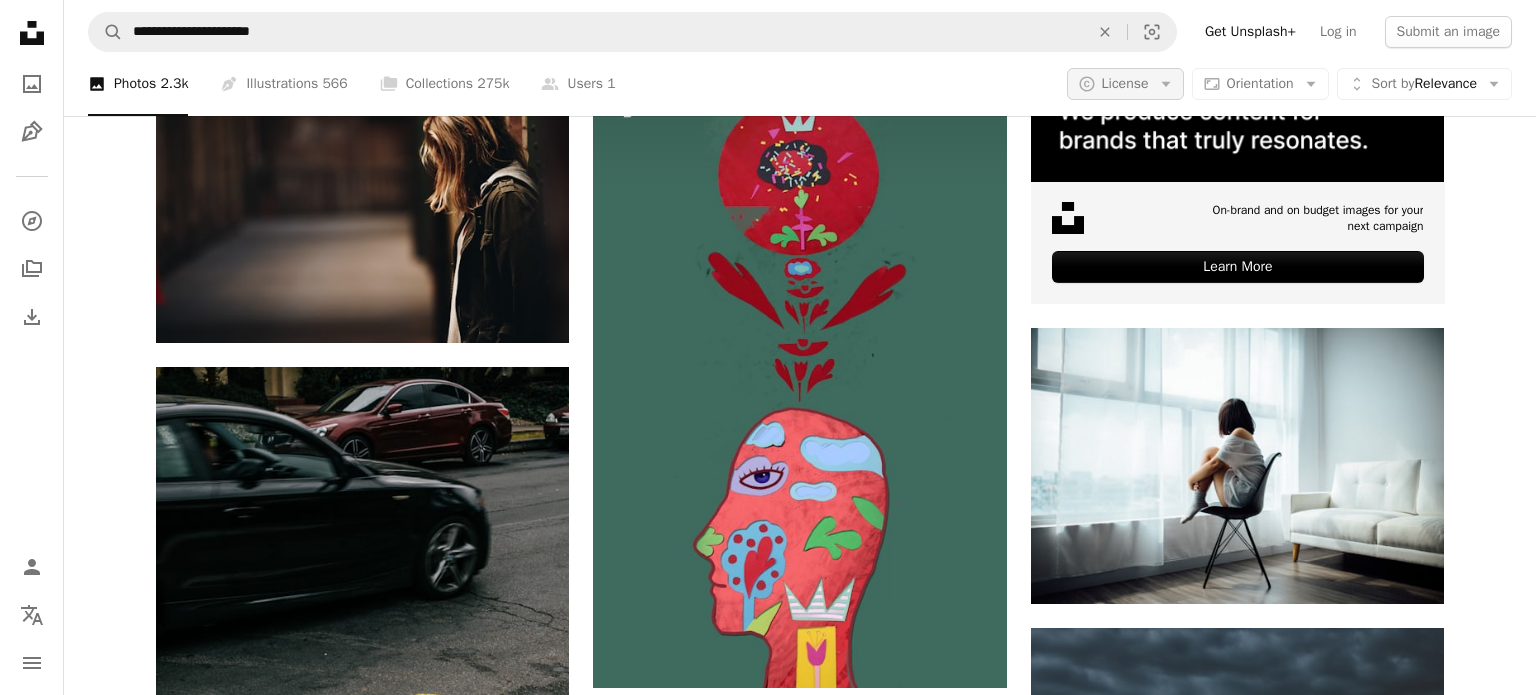 click on "License" at bounding box center [1125, 83] 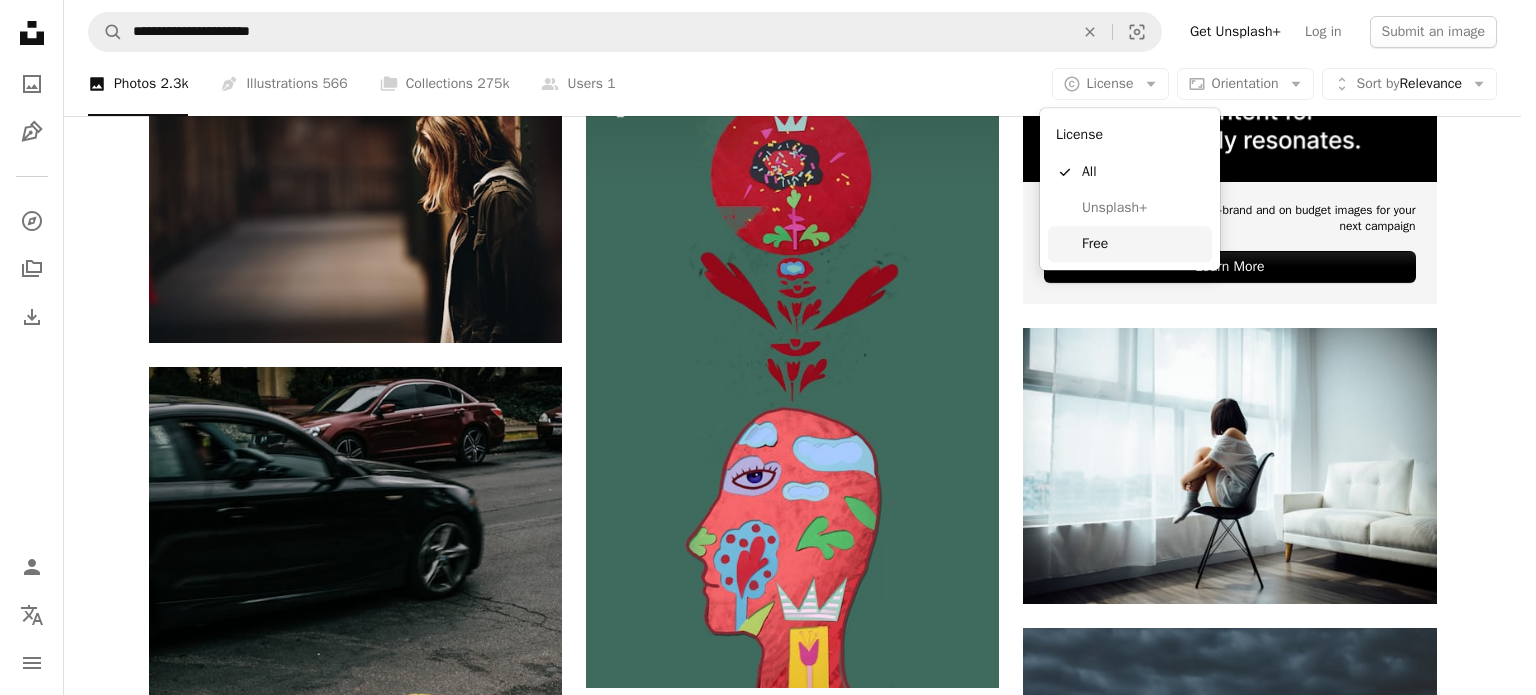 click on "Free" at bounding box center [1143, 244] 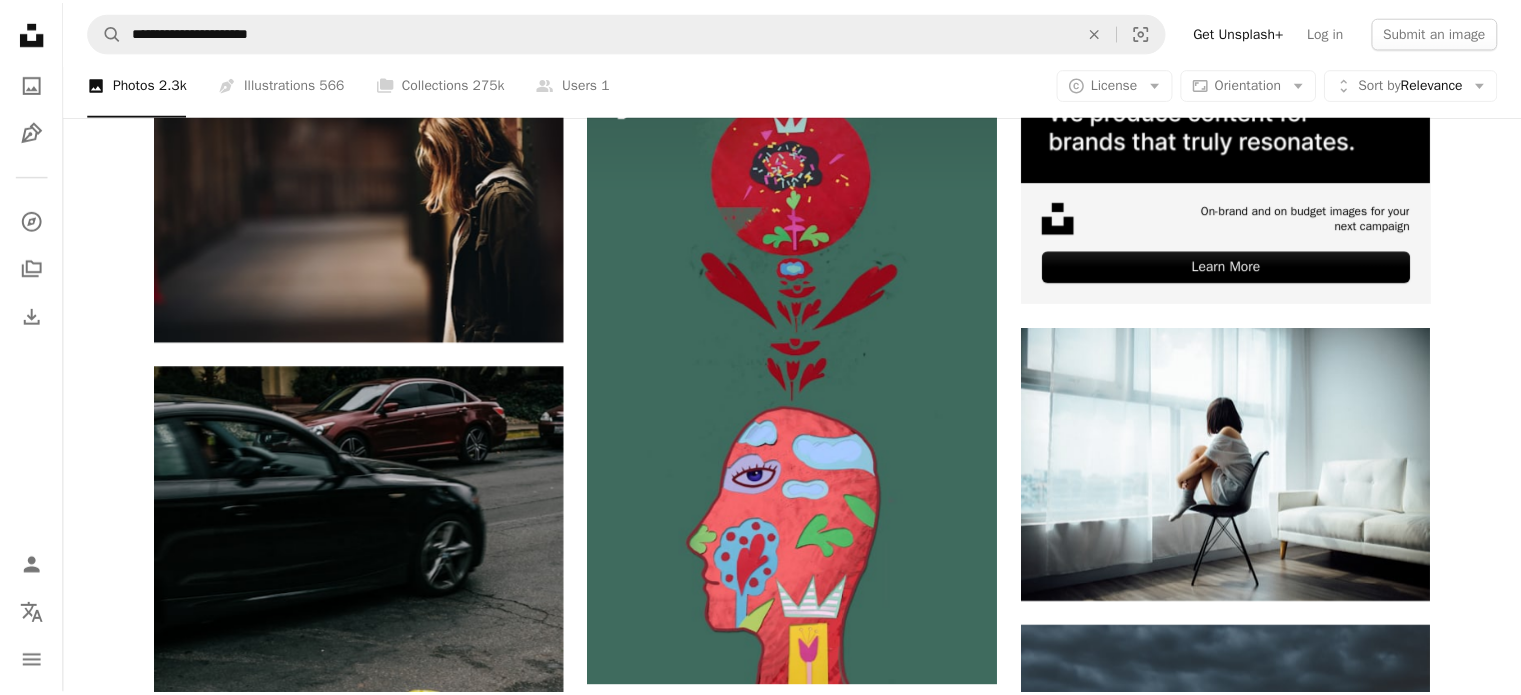 scroll, scrollTop: 0, scrollLeft: 0, axis: both 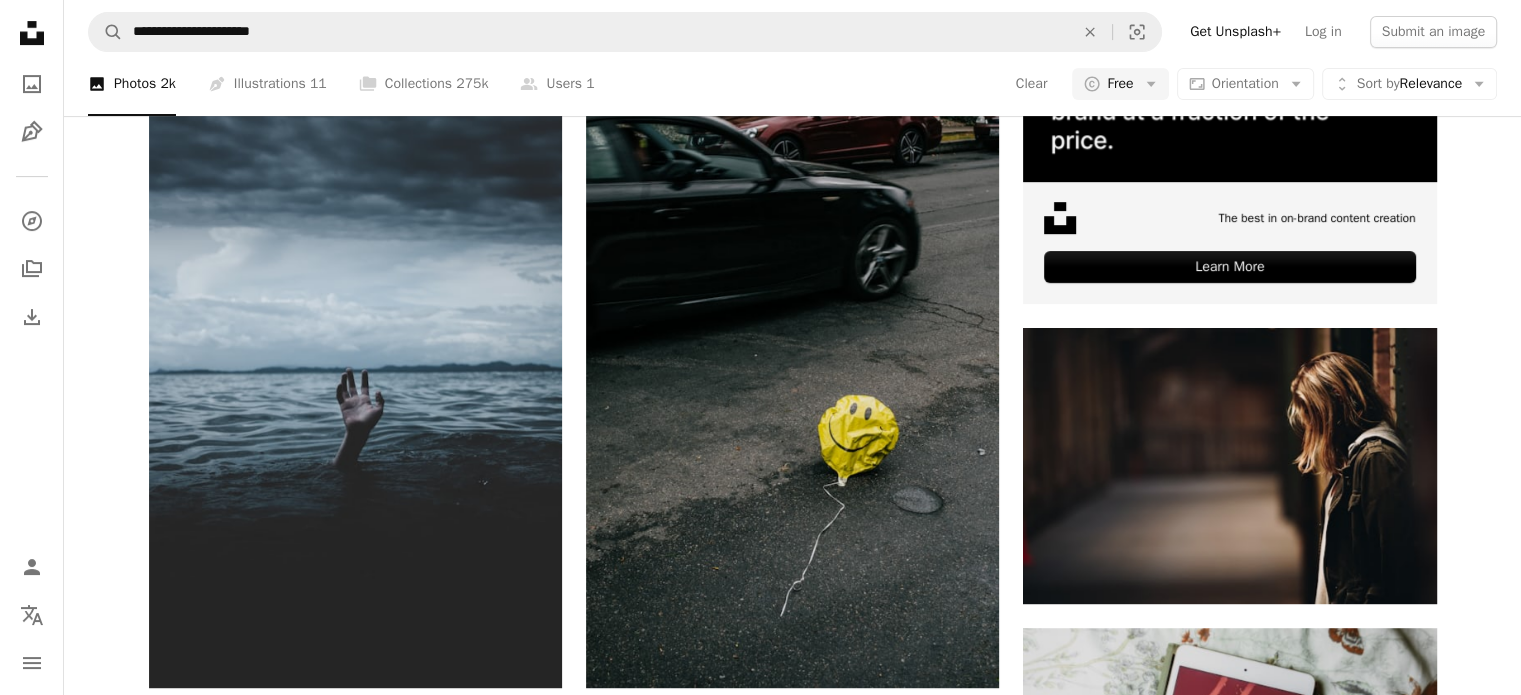 click on "mental" at bounding box center (680, -285) 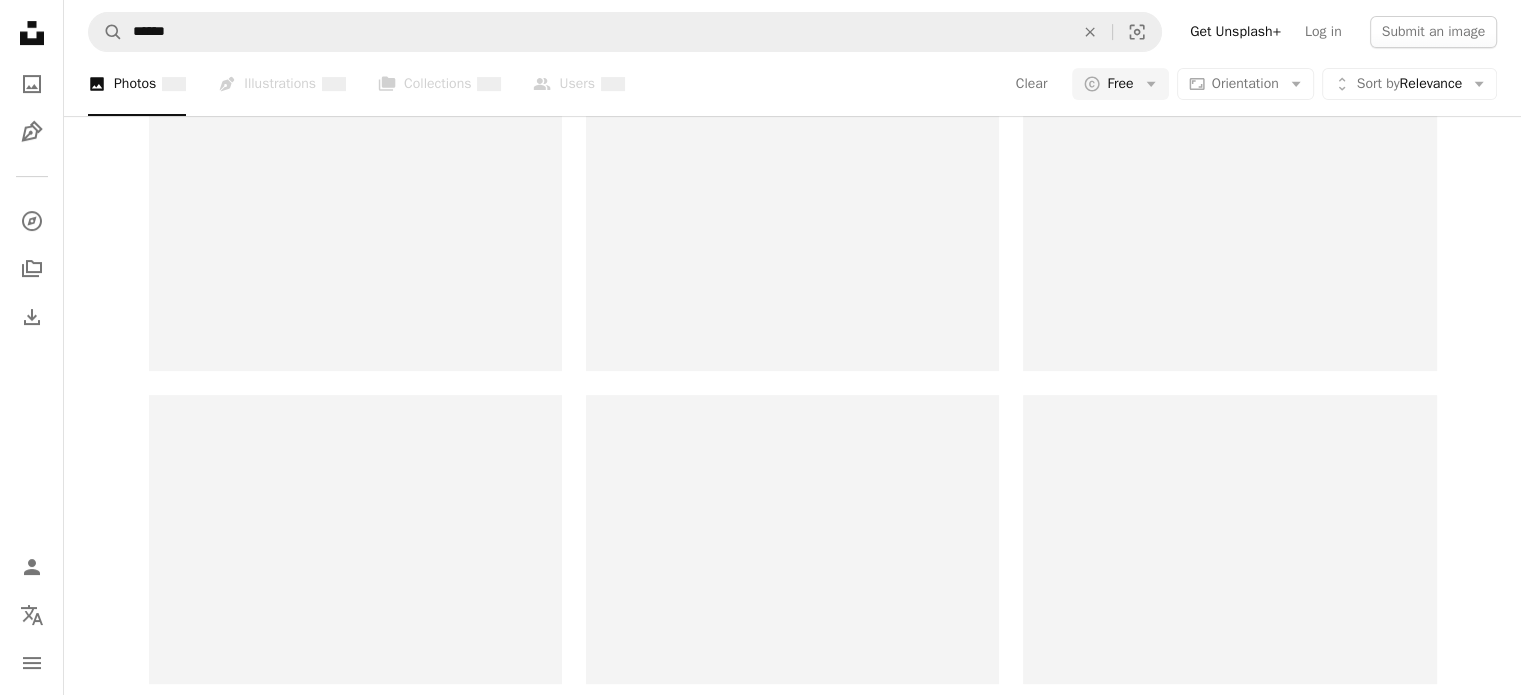 scroll, scrollTop: 0, scrollLeft: 0, axis: both 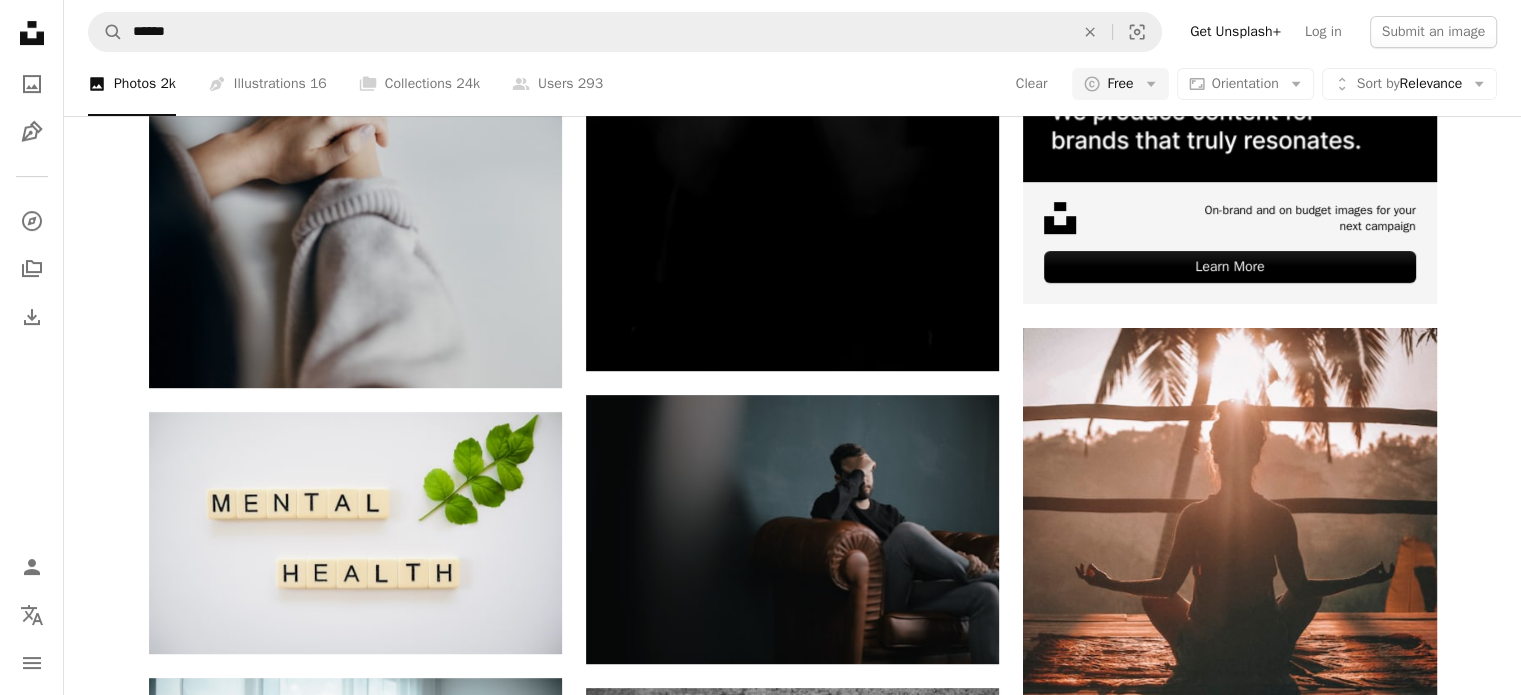 click on "mental health" at bounding box center [221, -285] 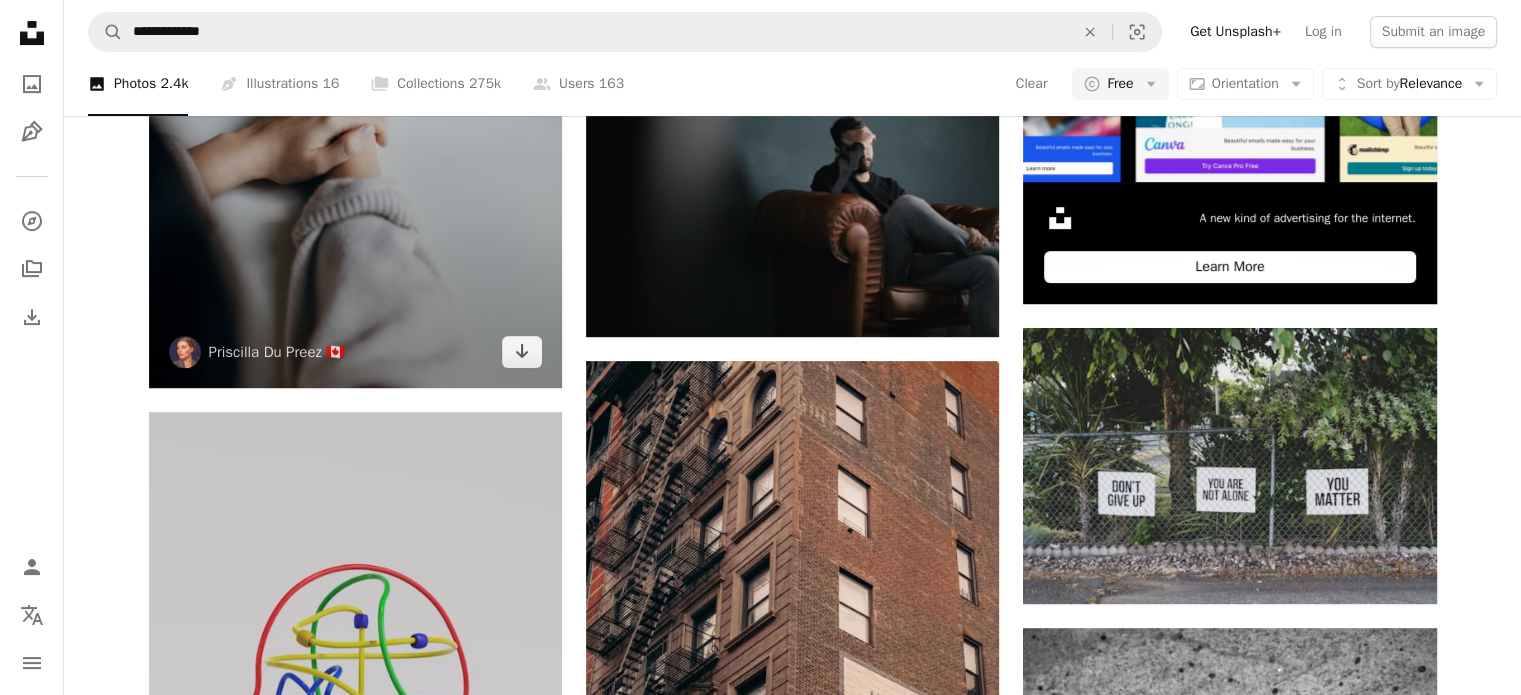 scroll, scrollTop: 0, scrollLeft: 0, axis: both 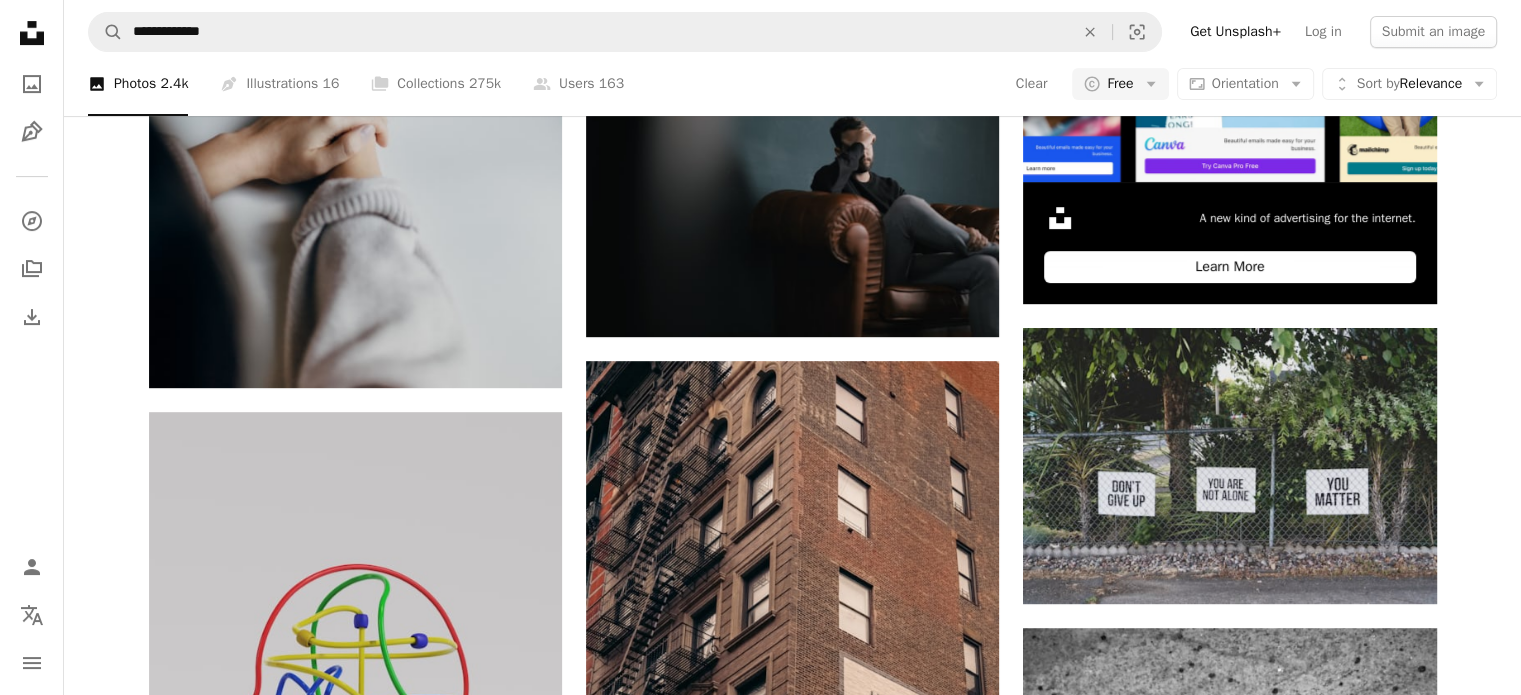 click on "mental health awareness" at bounding box center [833, -285] 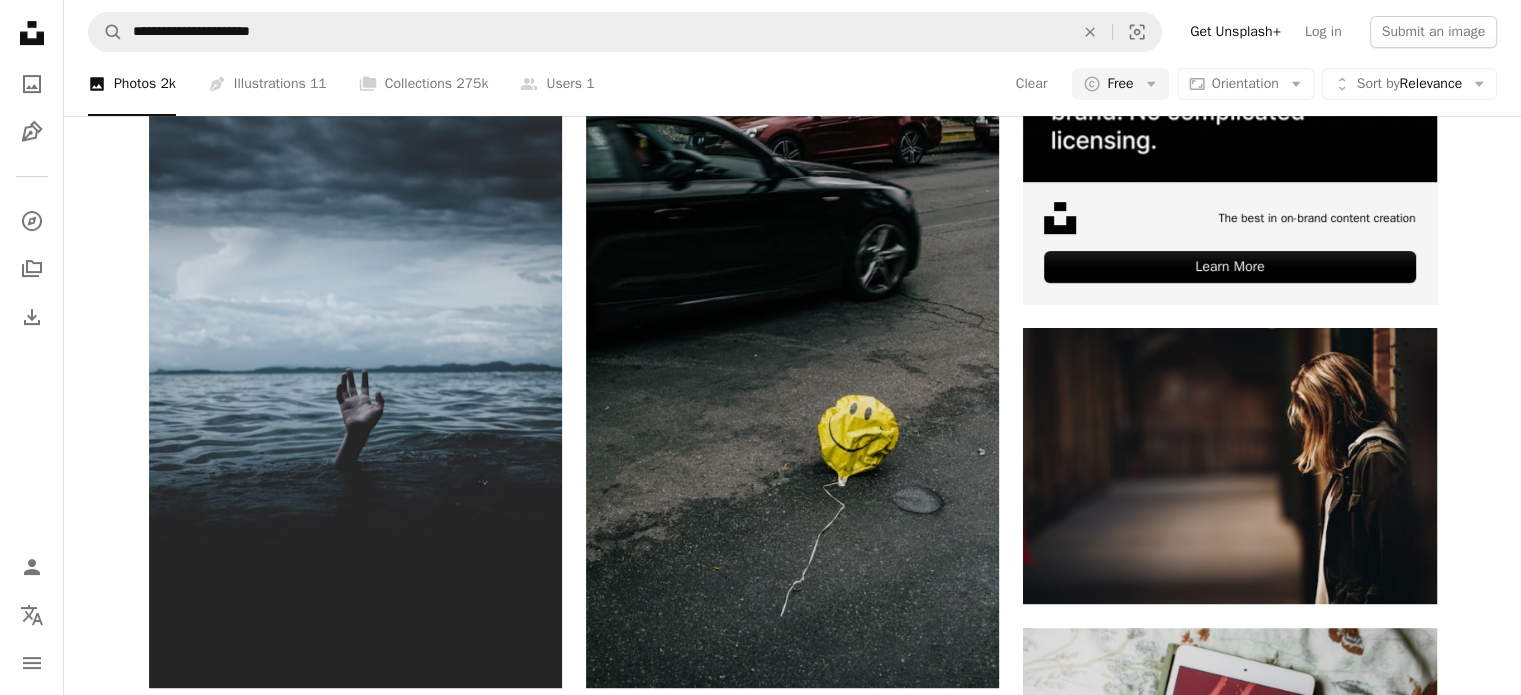 click on "mental health support" at bounding box center [1139, -285] 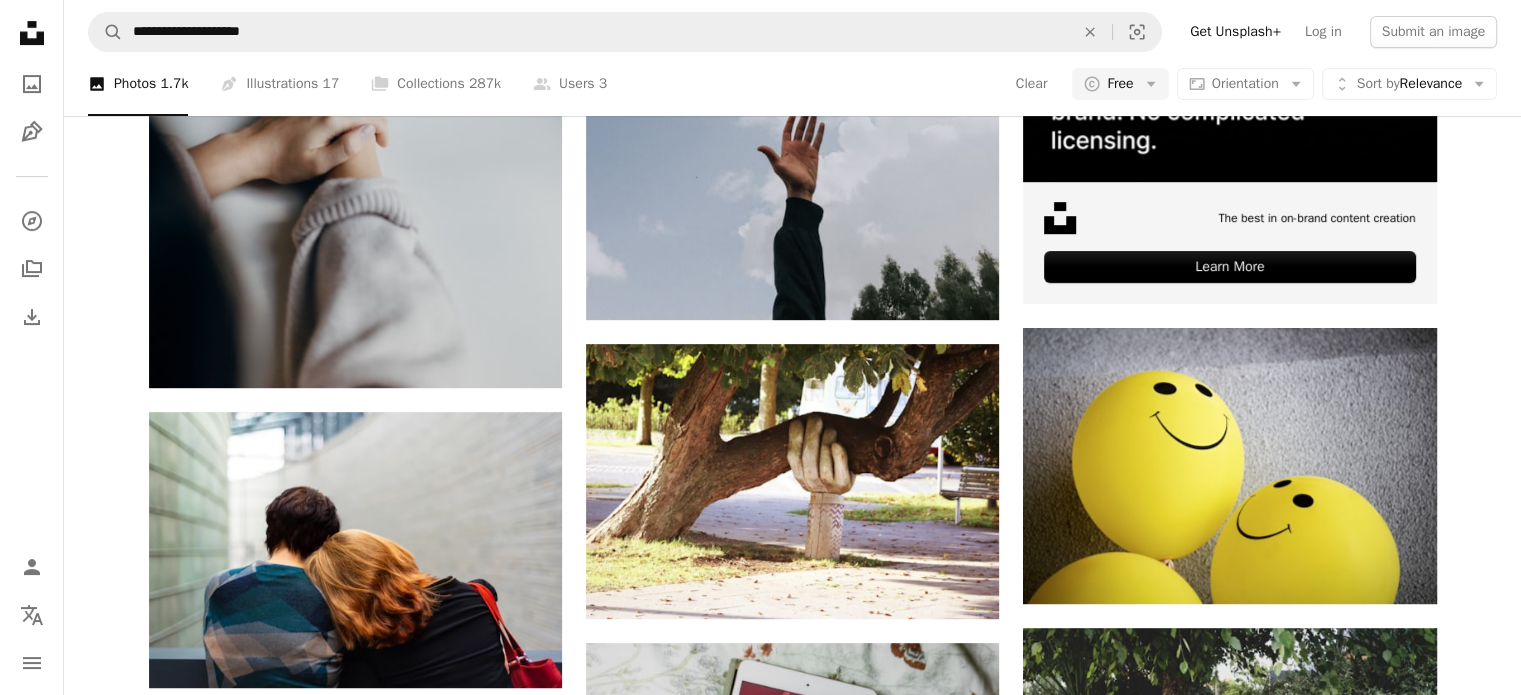 click on "support" at bounding box center (374, -285) 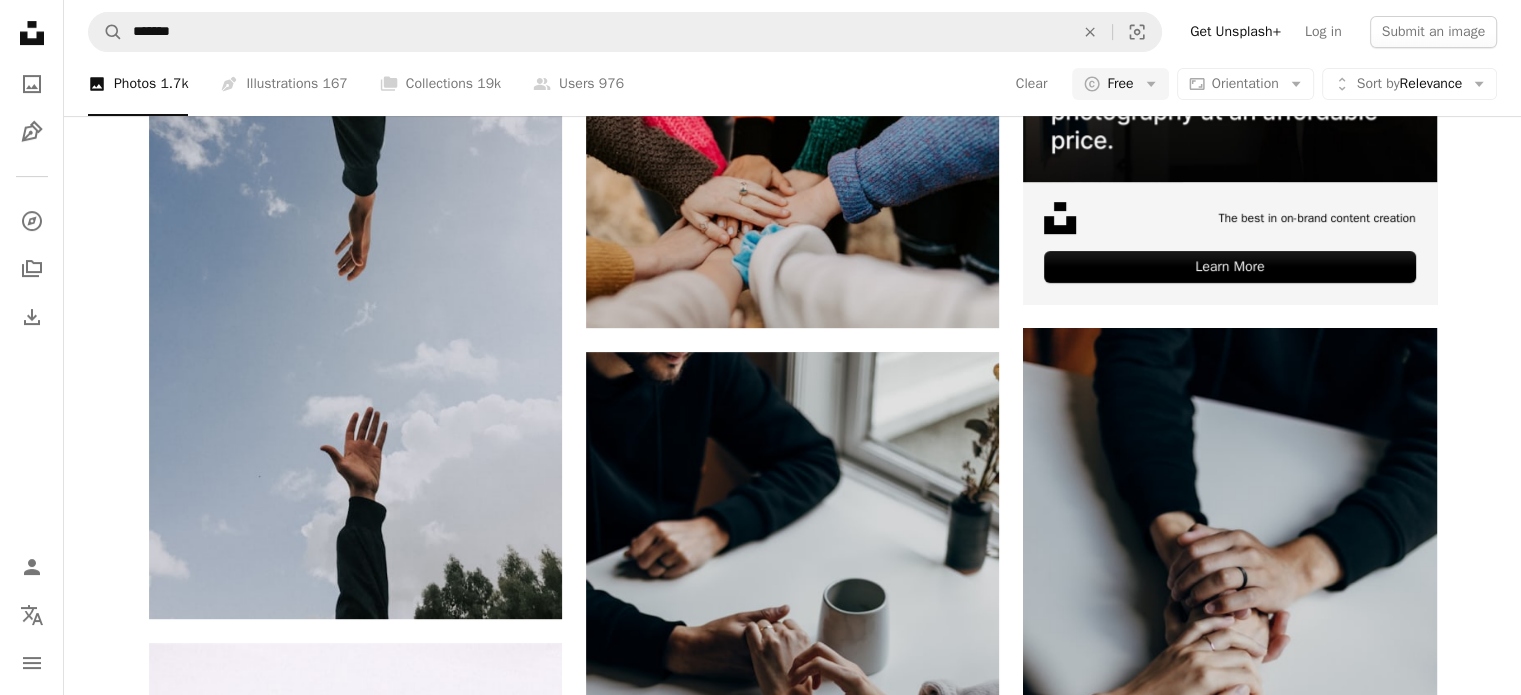scroll, scrollTop: 0, scrollLeft: 0, axis: both 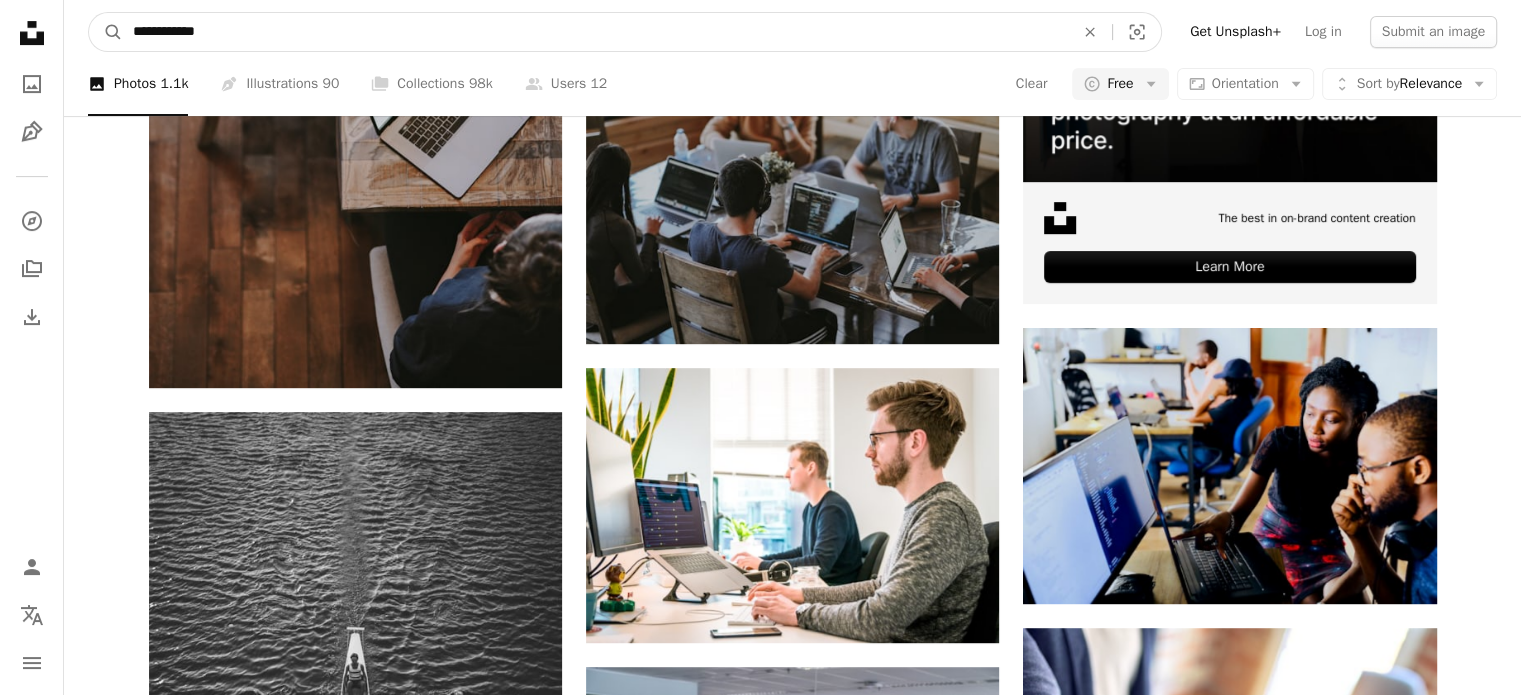 click on "**********" at bounding box center (595, 32) 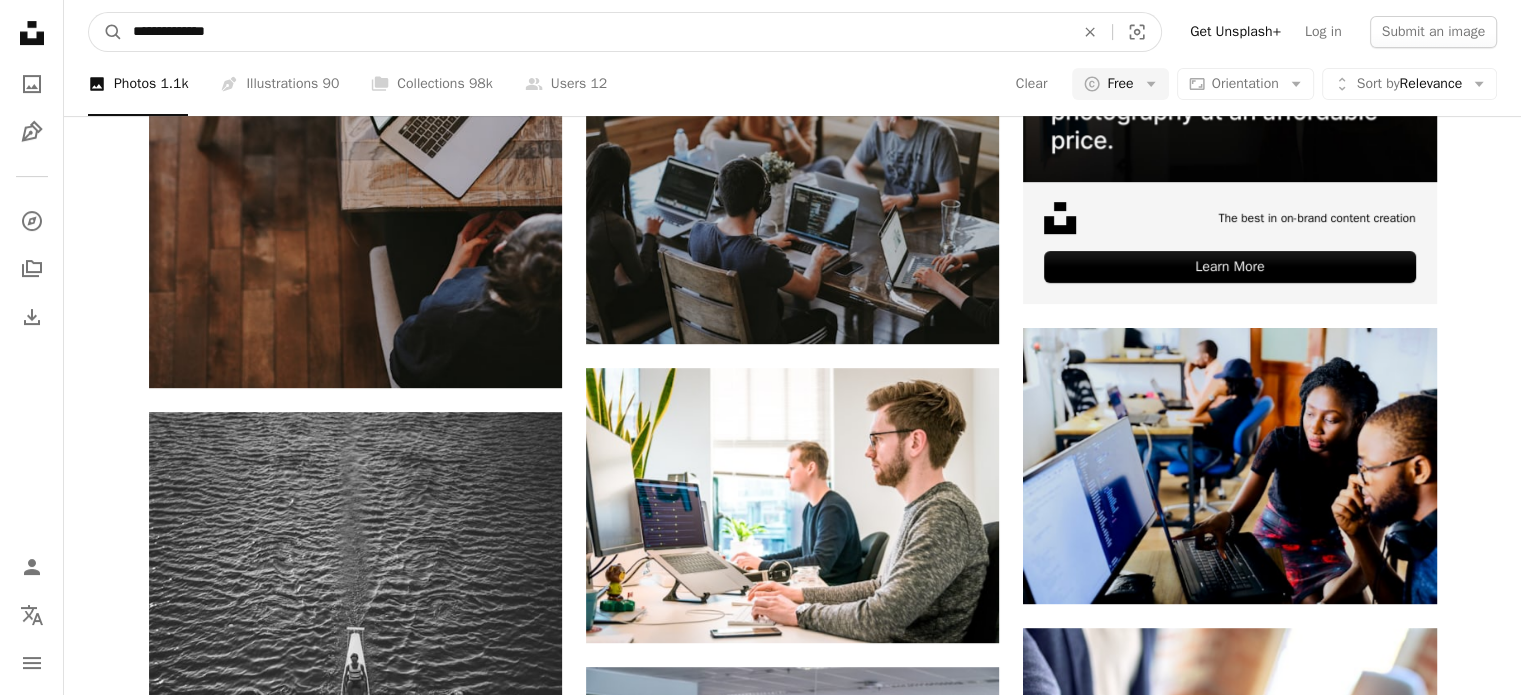 type on "**********" 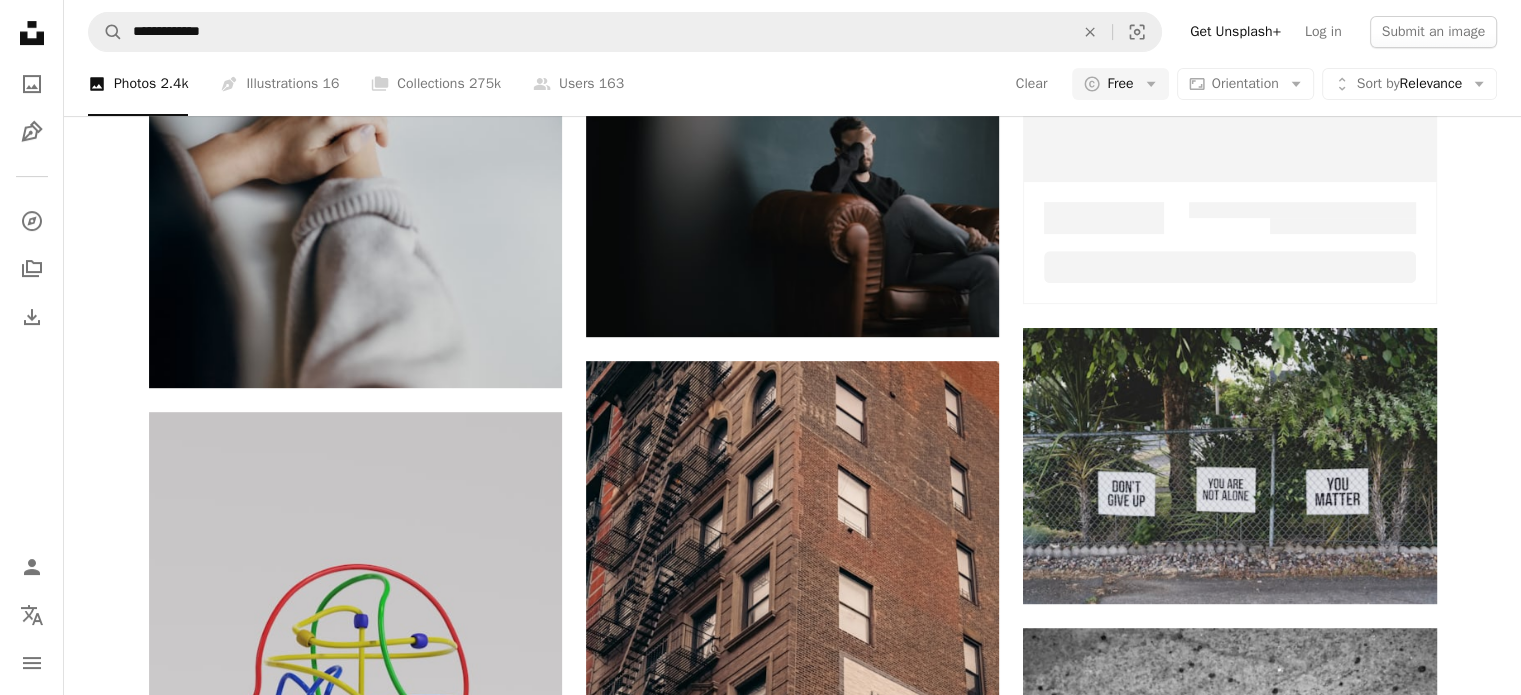 scroll, scrollTop: 0, scrollLeft: 0, axis: both 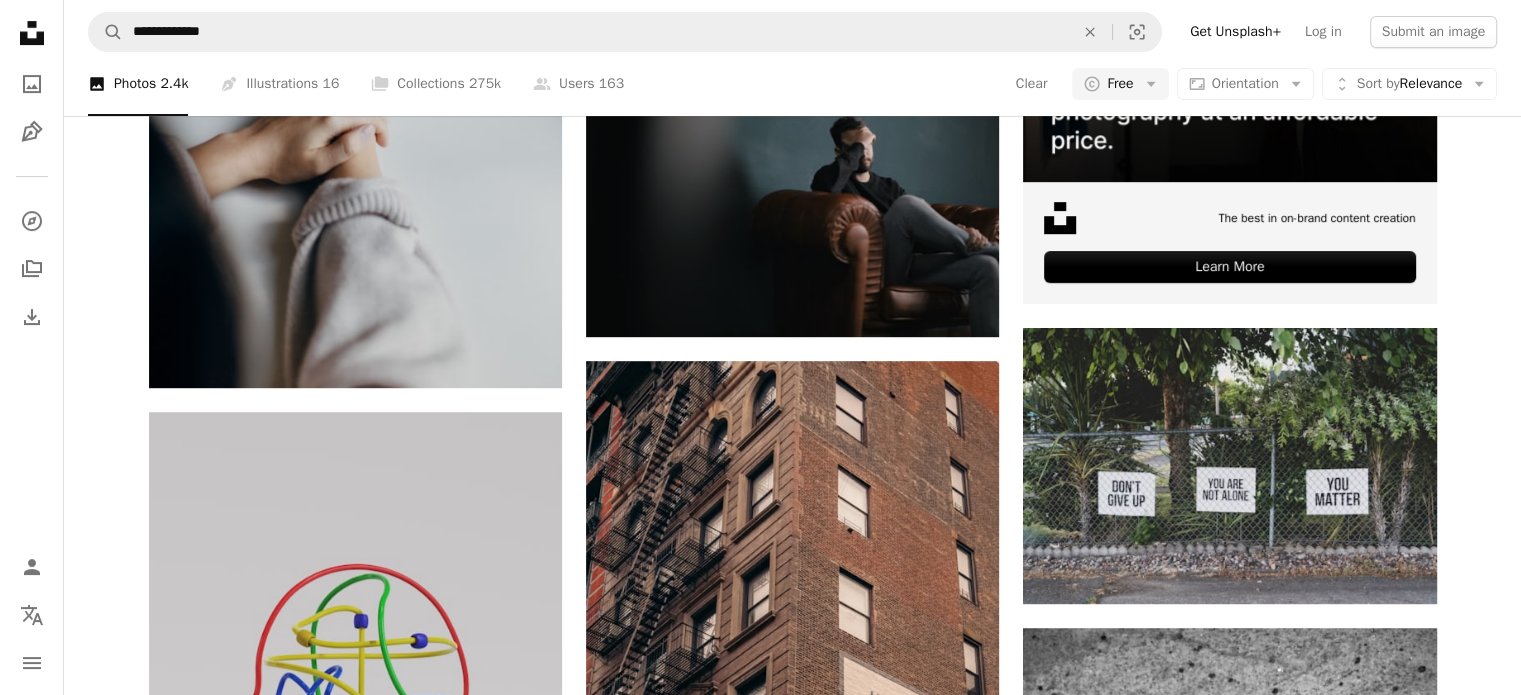 click on "wellness" at bounding box center [527, -285] 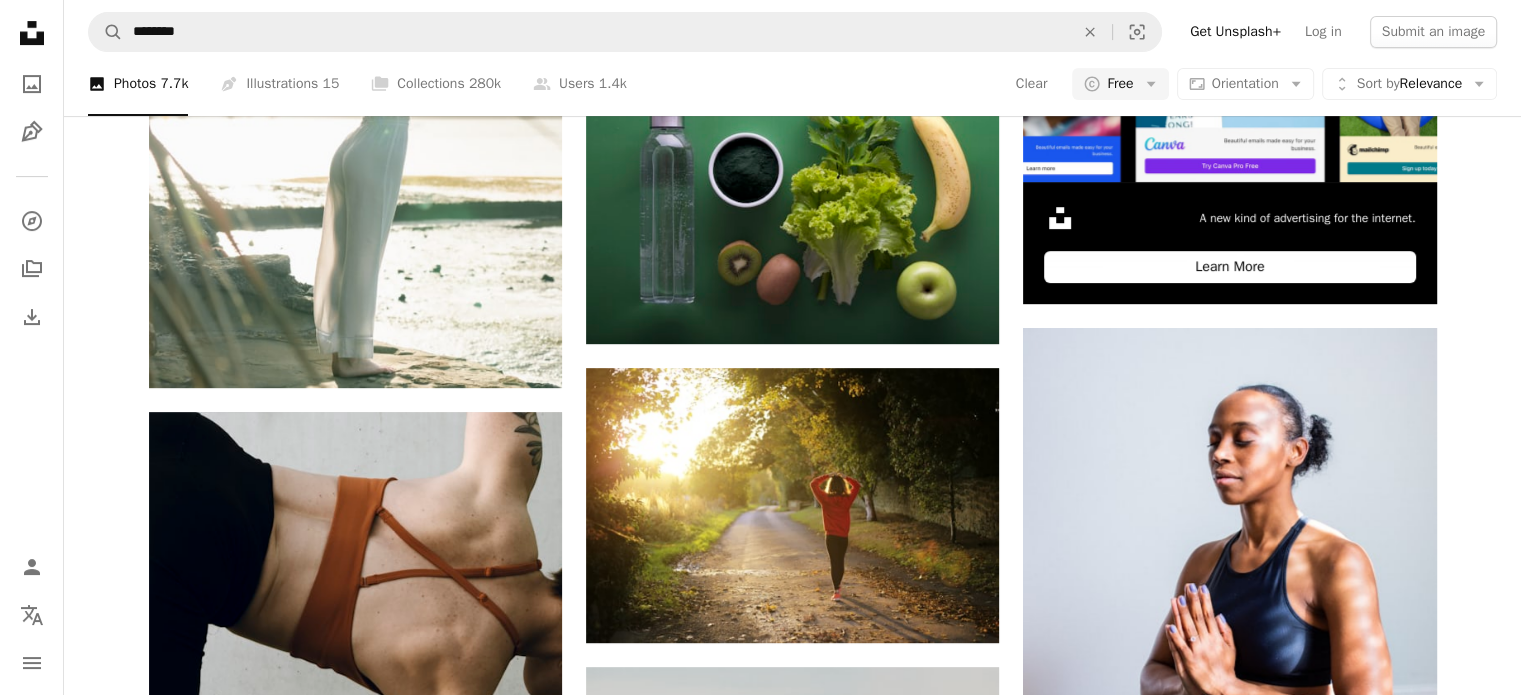scroll, scrollTop: 3139, scrollLeft: 0, axis: vertical 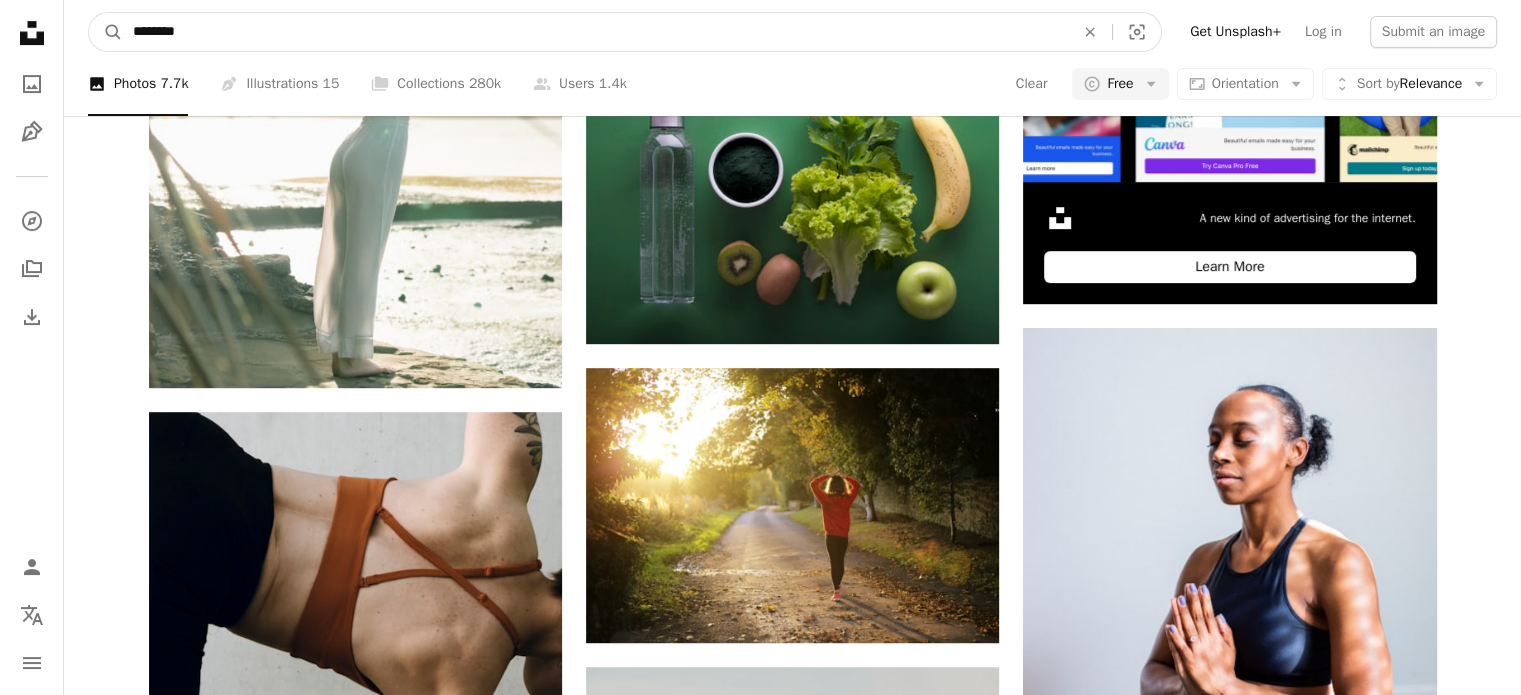 click on "********" at bounding box center (595, 32) 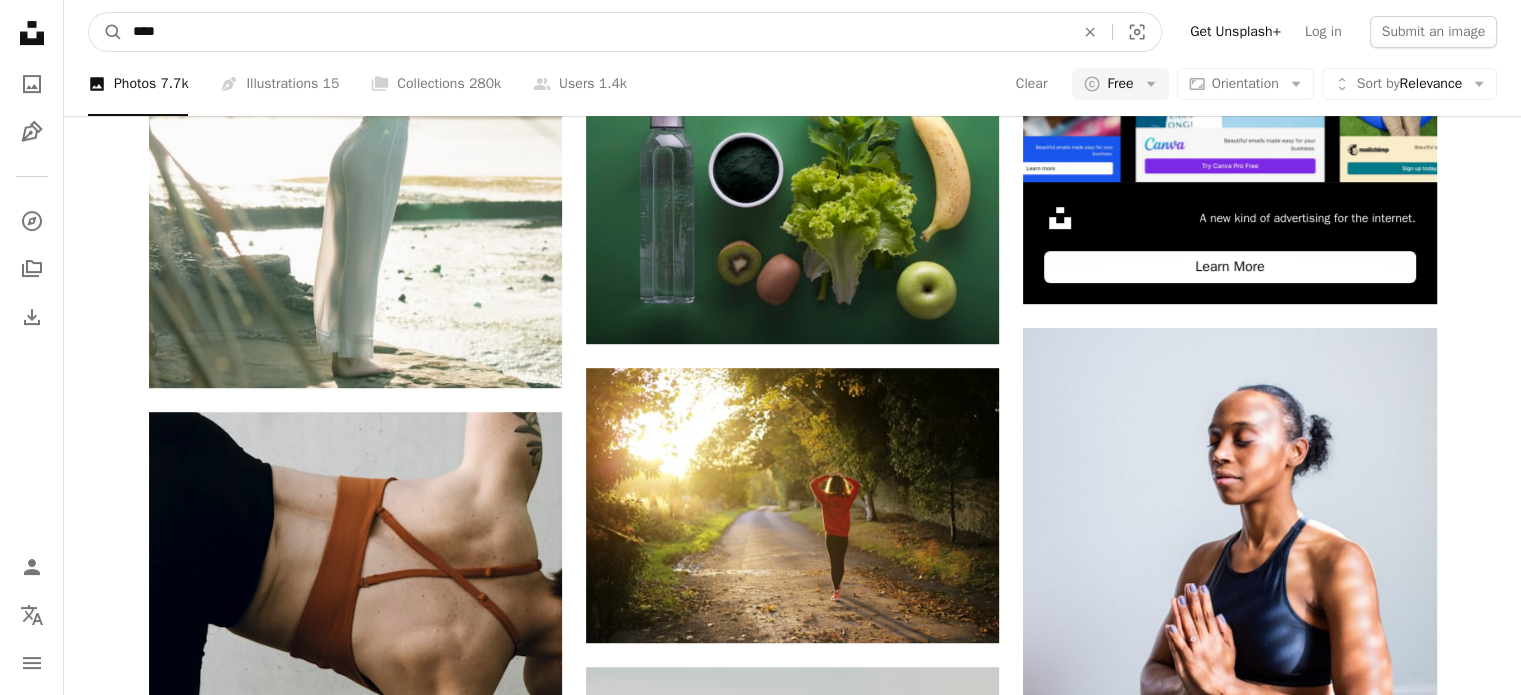 type on "****" 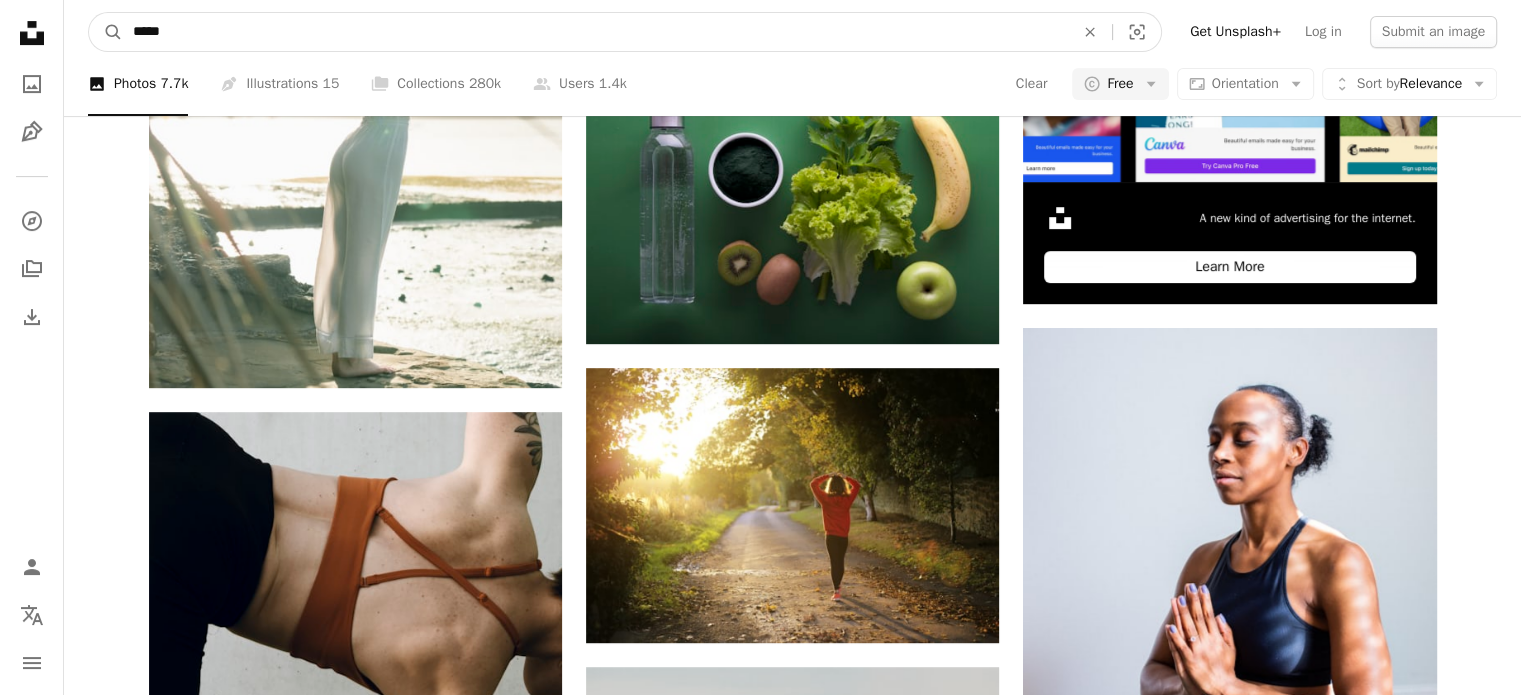 click on "A magnifying glass" at bounding box center (106, 32) 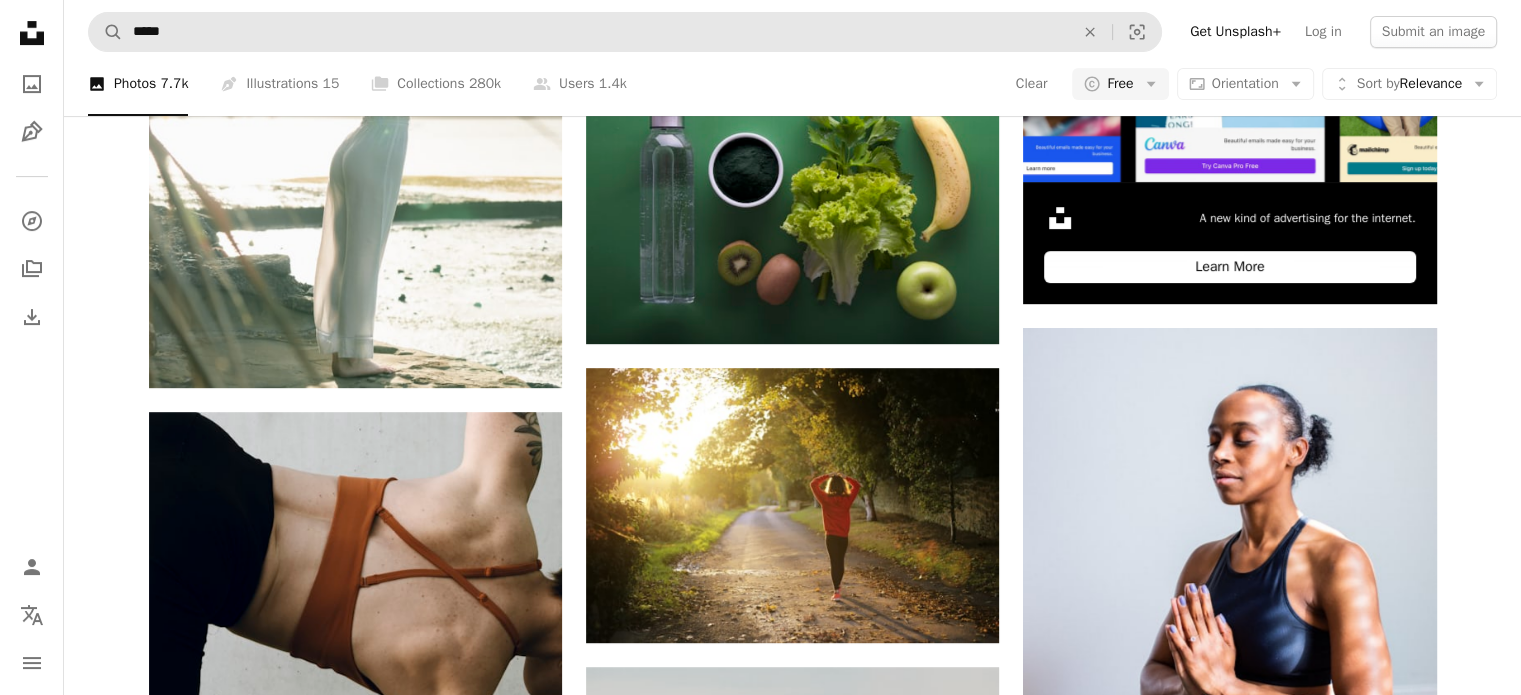 scroll, scrollTop: 0, scrollLeft: 0, axis: both 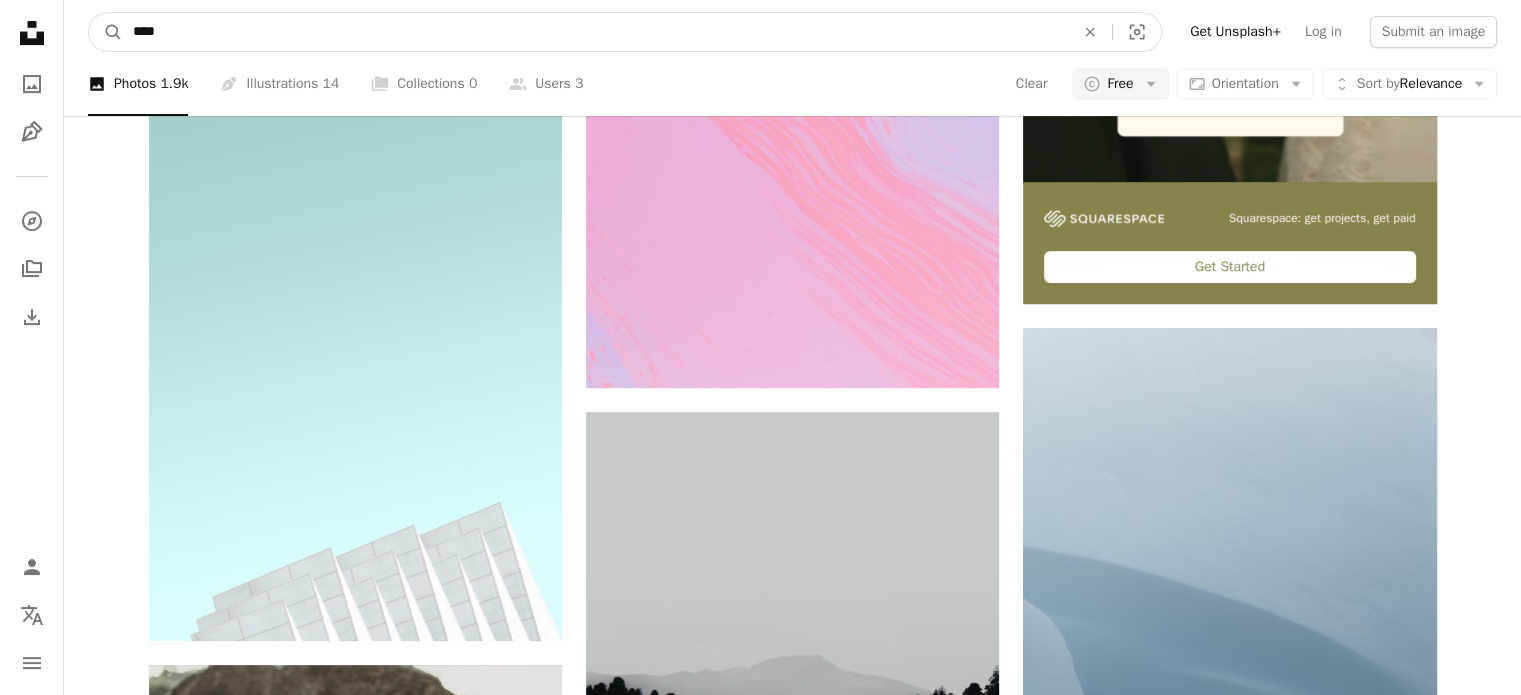 click on "****" at bounding box center [595, 32] 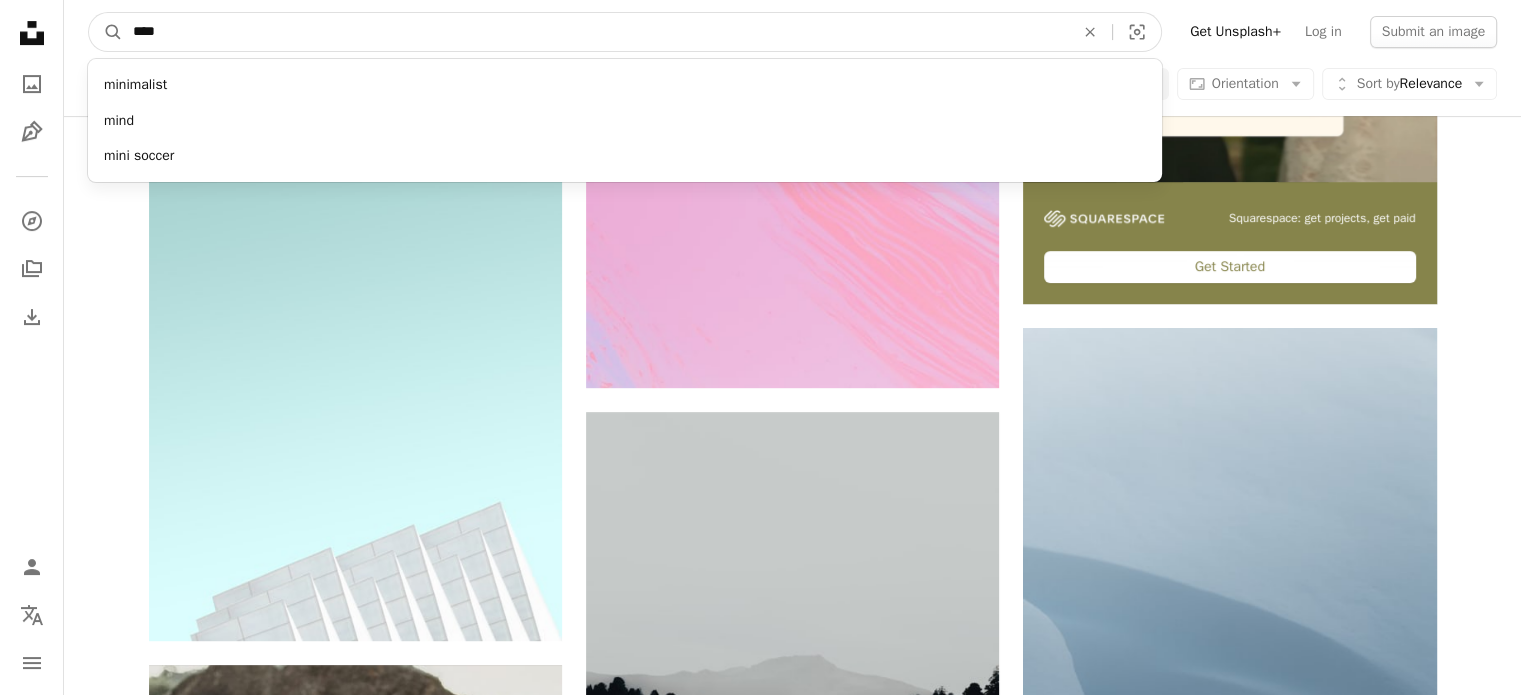 click on "****" at bounding box center (595, 32) 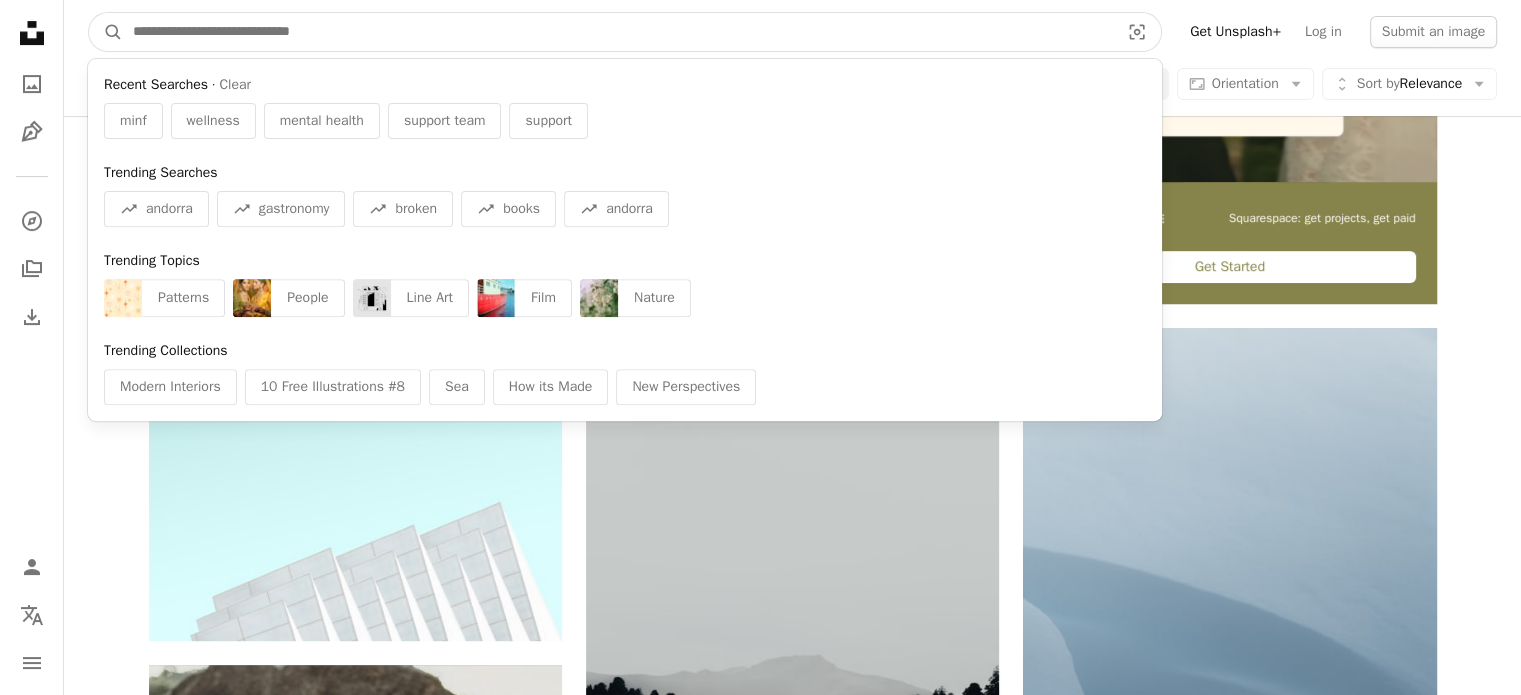 type on "*" 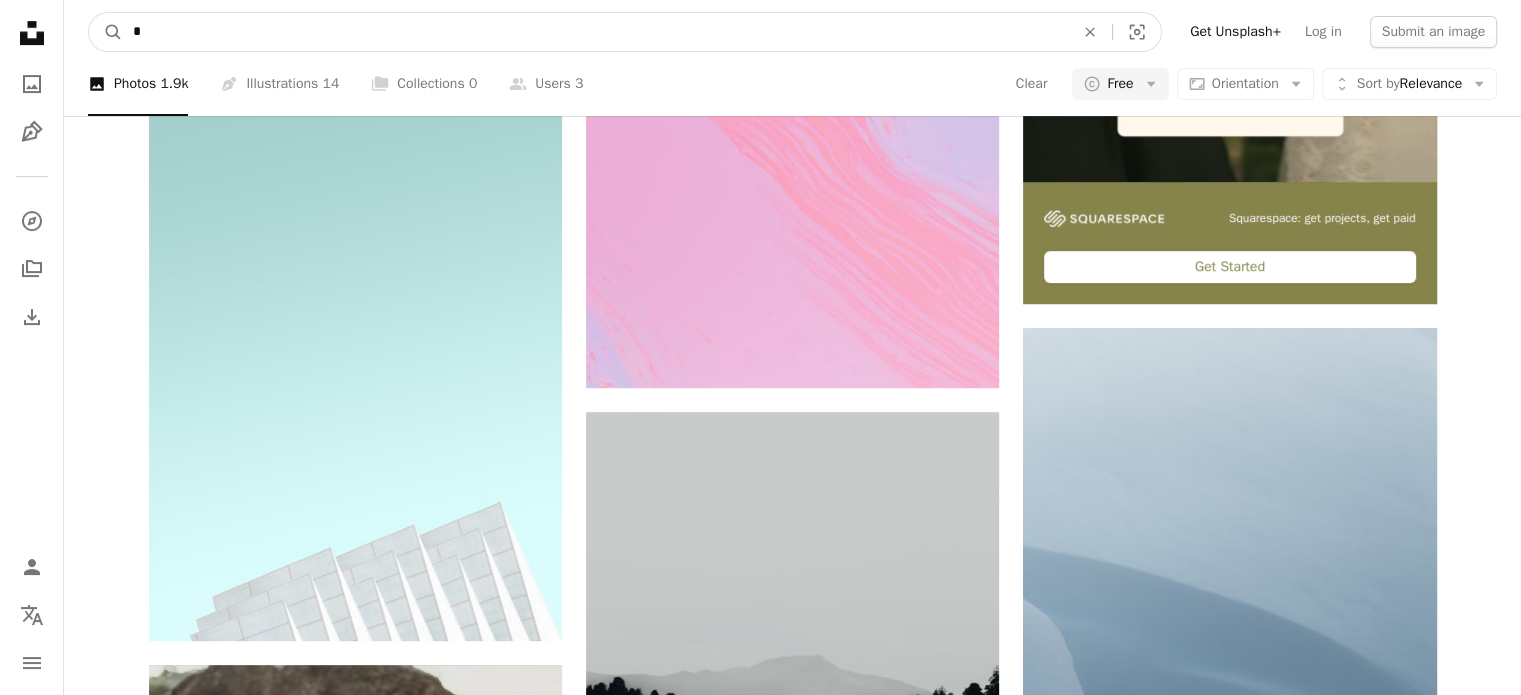 click on "A magnifying glass" at bounding box center (106, 32) 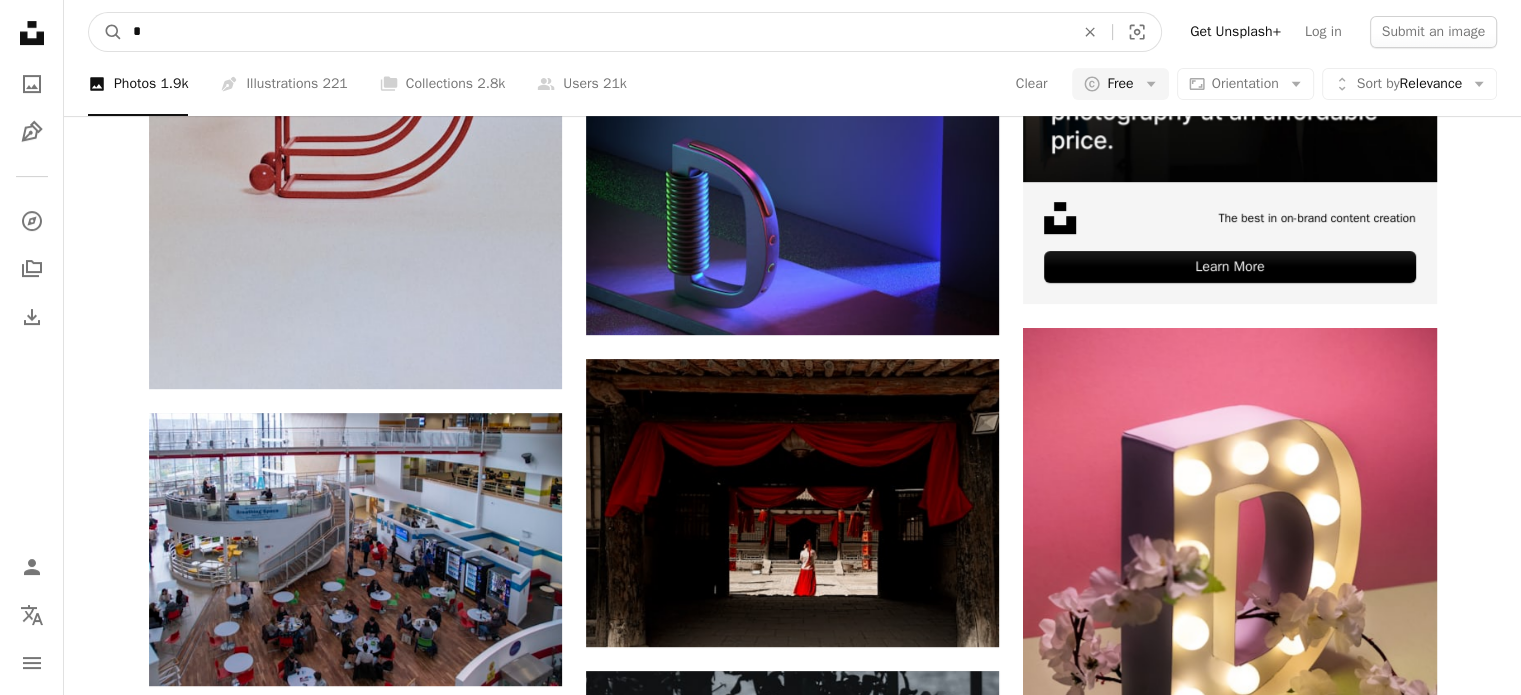 click on "*" at bounding box center [595, 32] 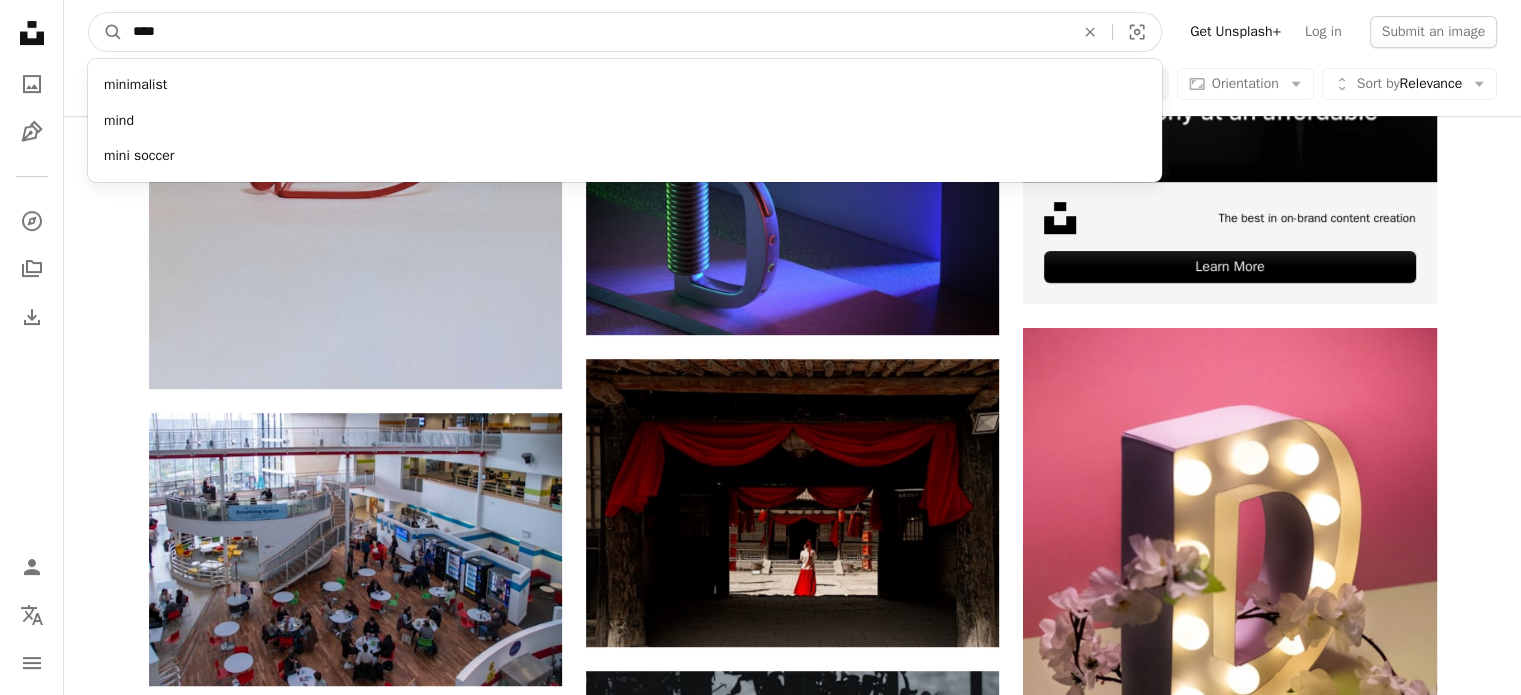 type on "****" 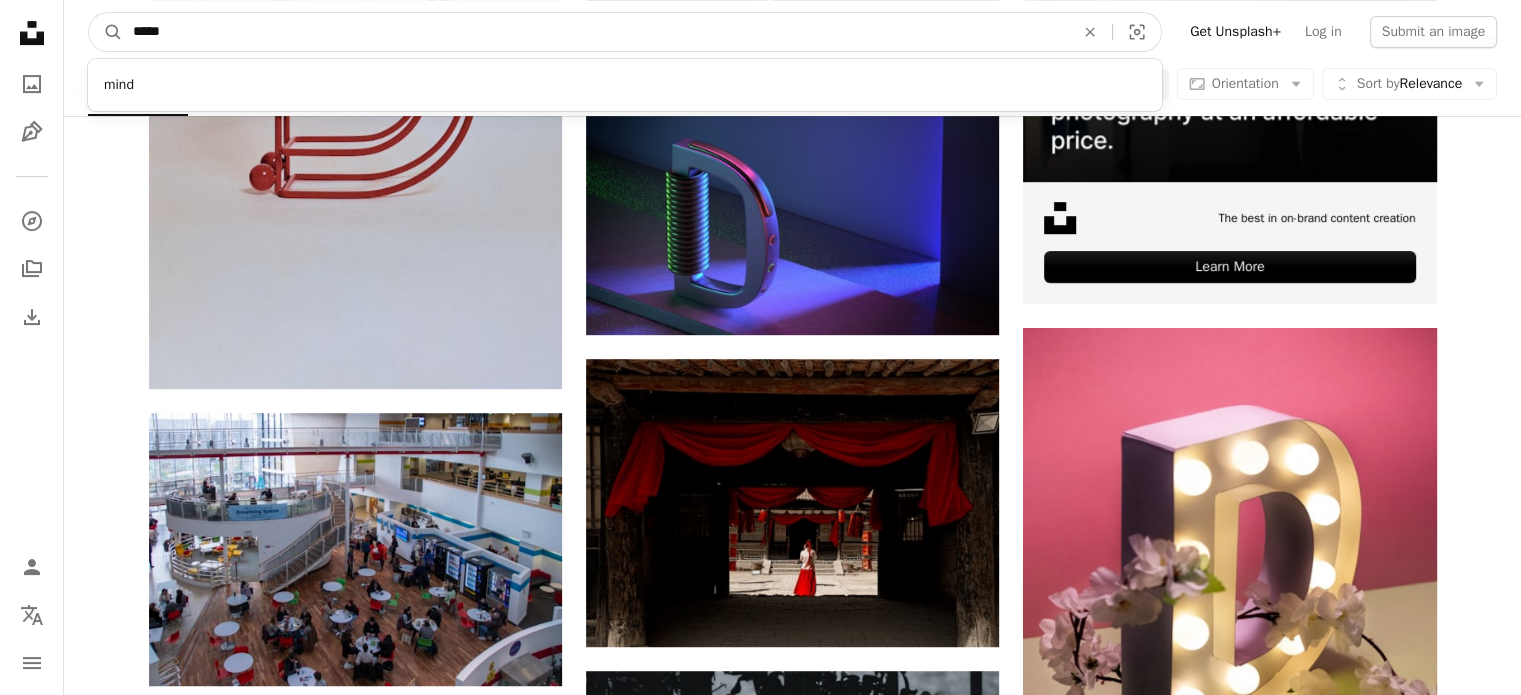 click on "A magnifying glass" at bounding box center [106, 32] 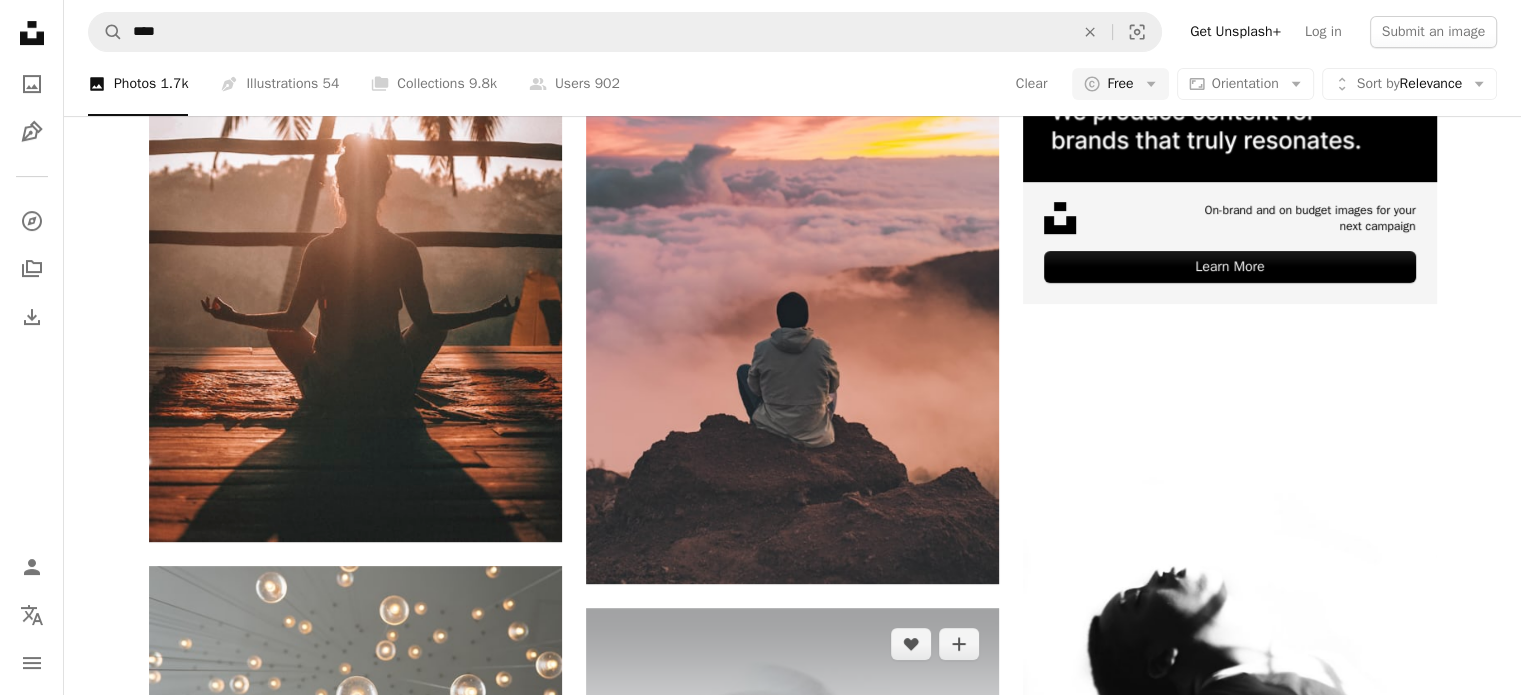 scroll, scrollTop: 1423, scrollLeft: 0, axis: vertical 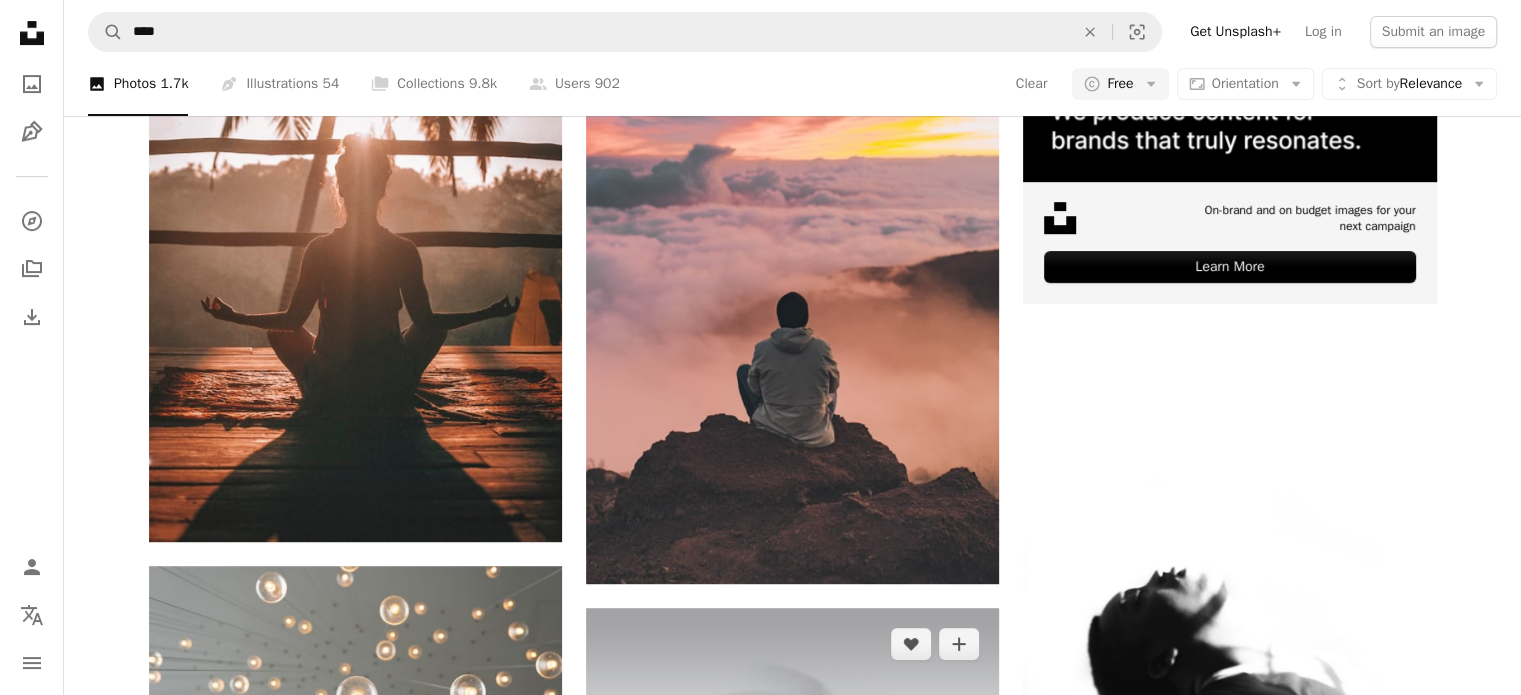 click at bounding box center (792, 1592) 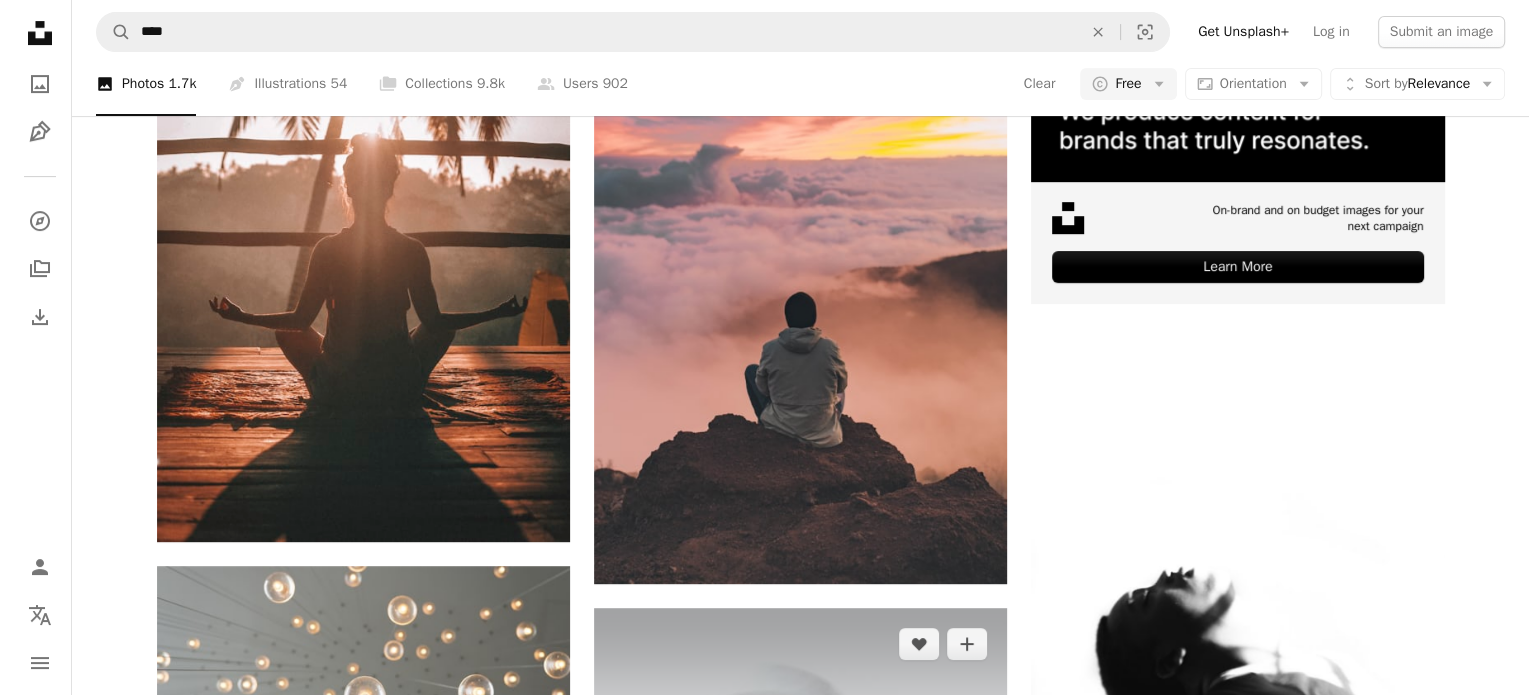 scroll, scrollTop: 1967, scrollLeft: 0, axis: vertical 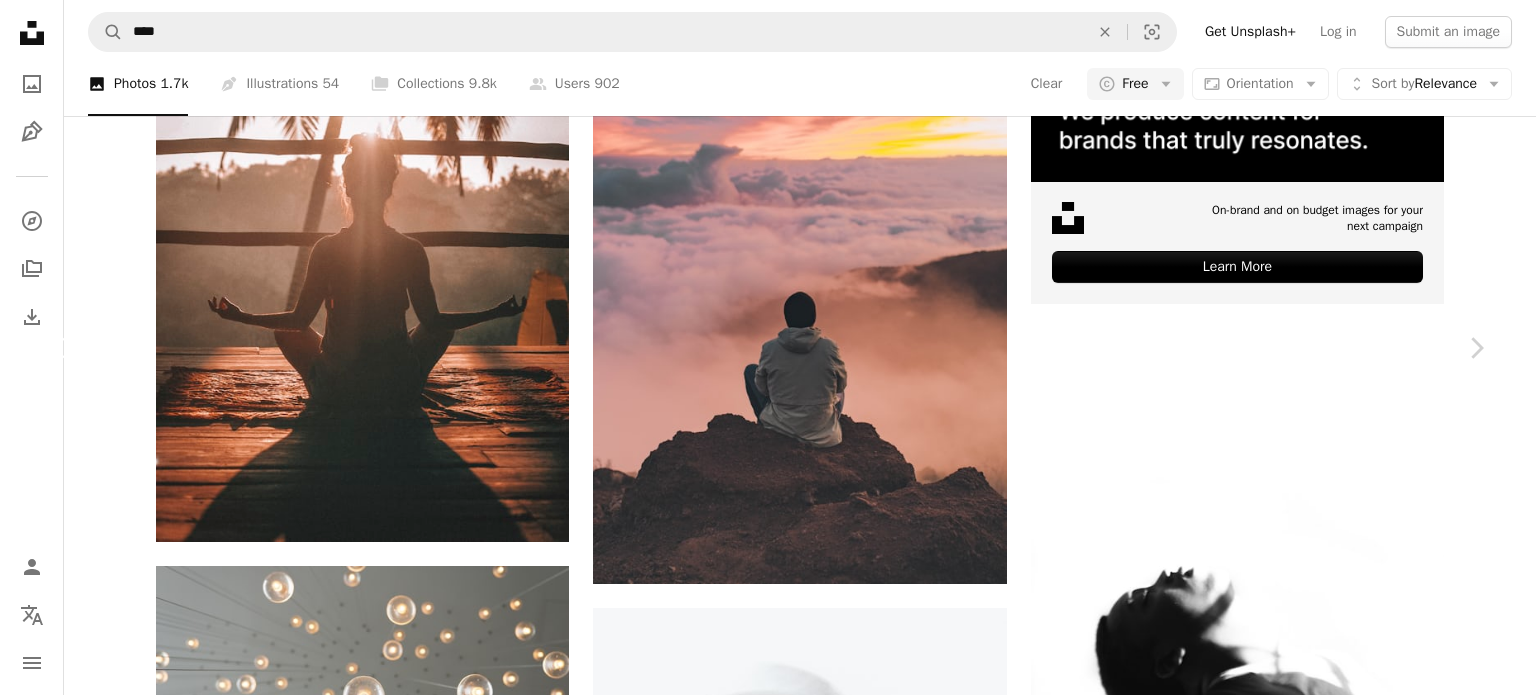 click on "Chevron left" 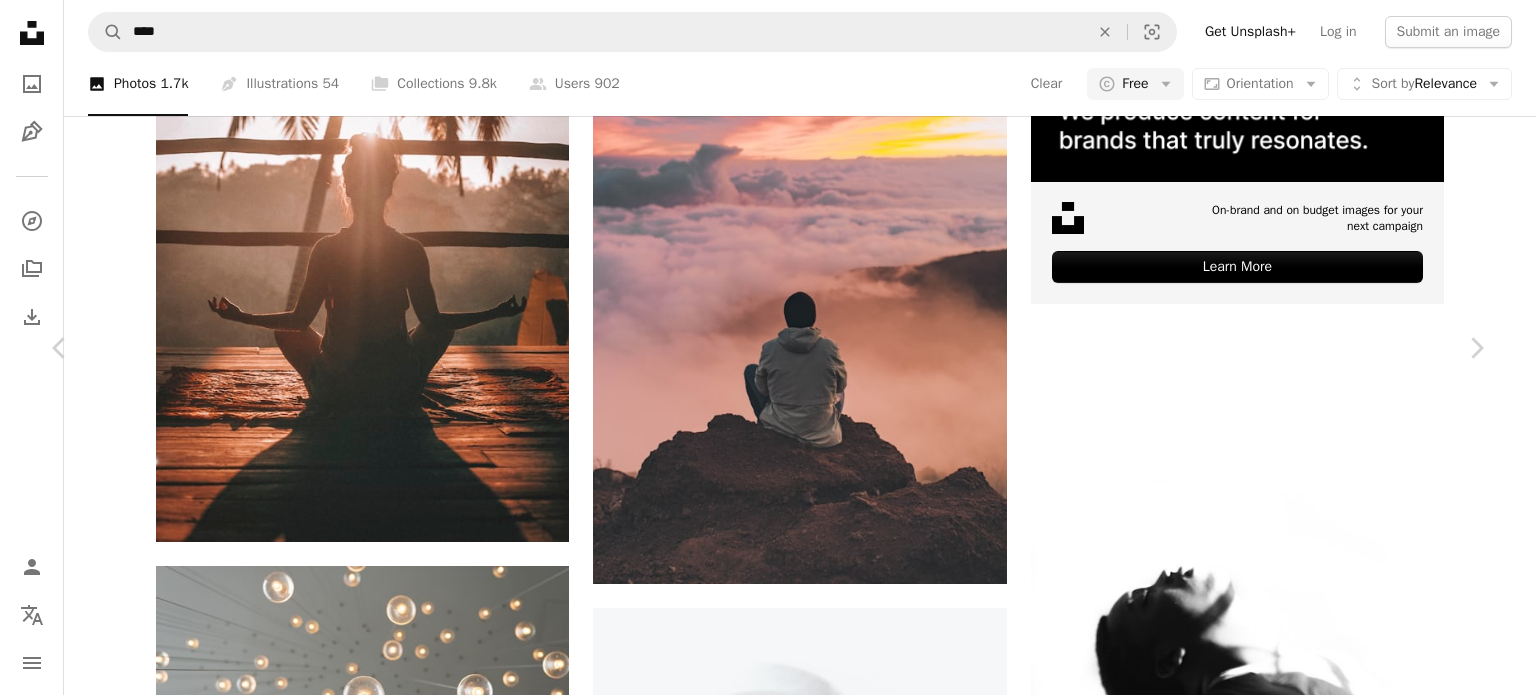 click on "An X shape" at bounding box center [20, 20] 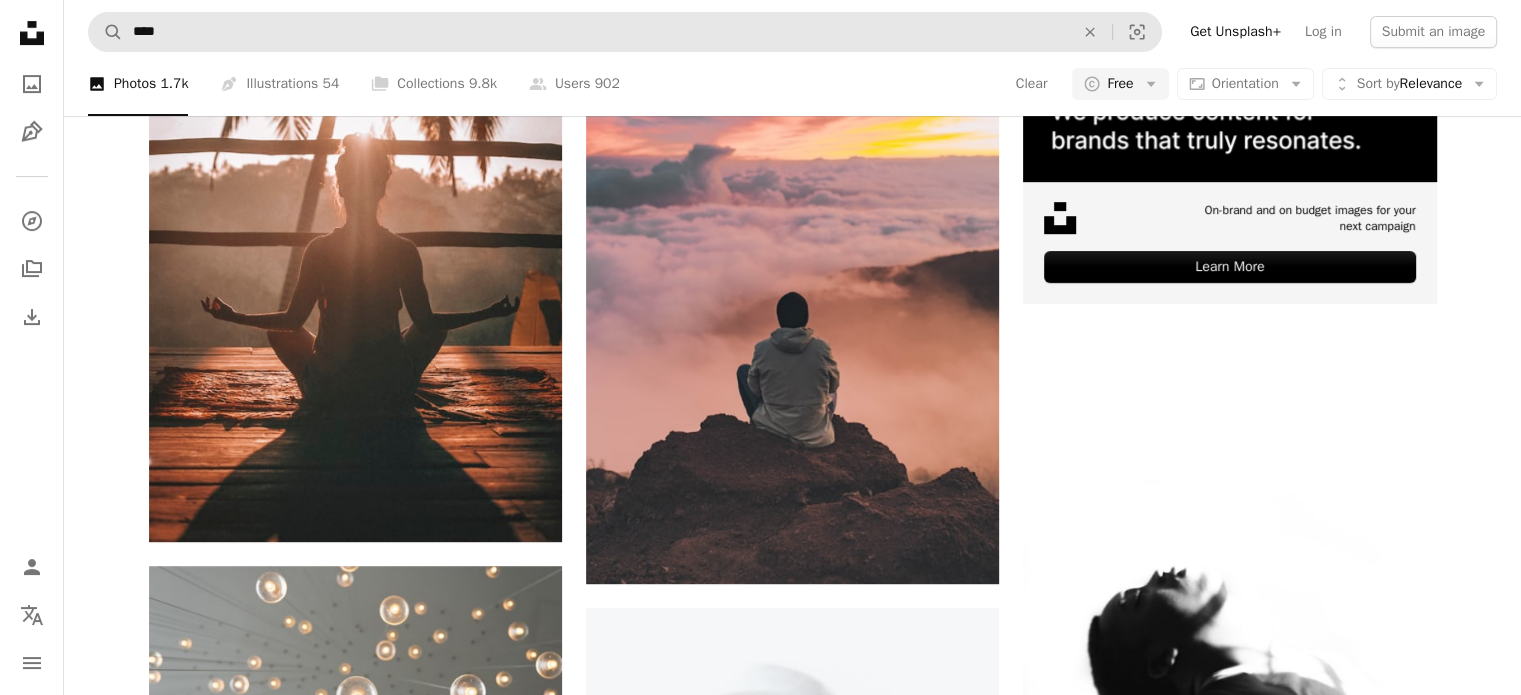 scroll, scrollTop: 4515, scrollLeft: 0, axis: vertical 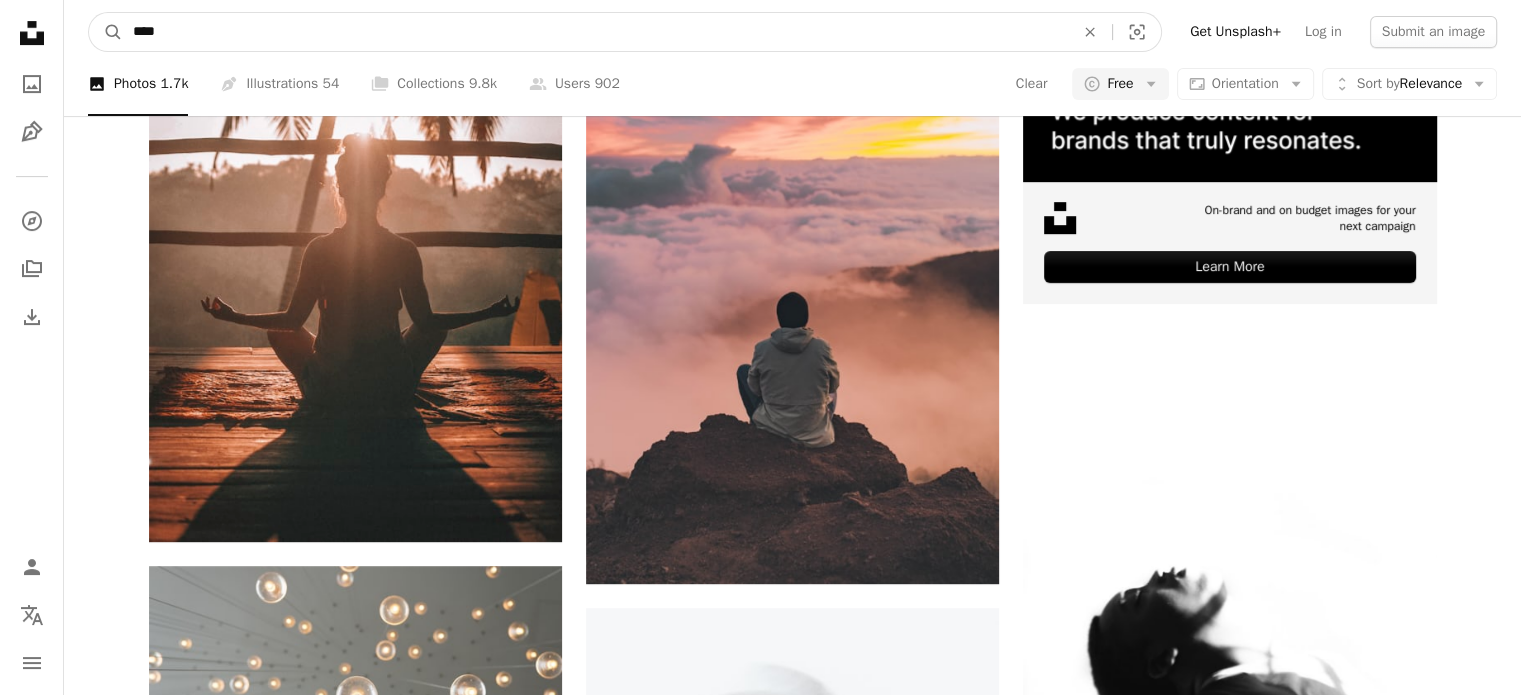 click on "****" at bounding box center [595, 32] 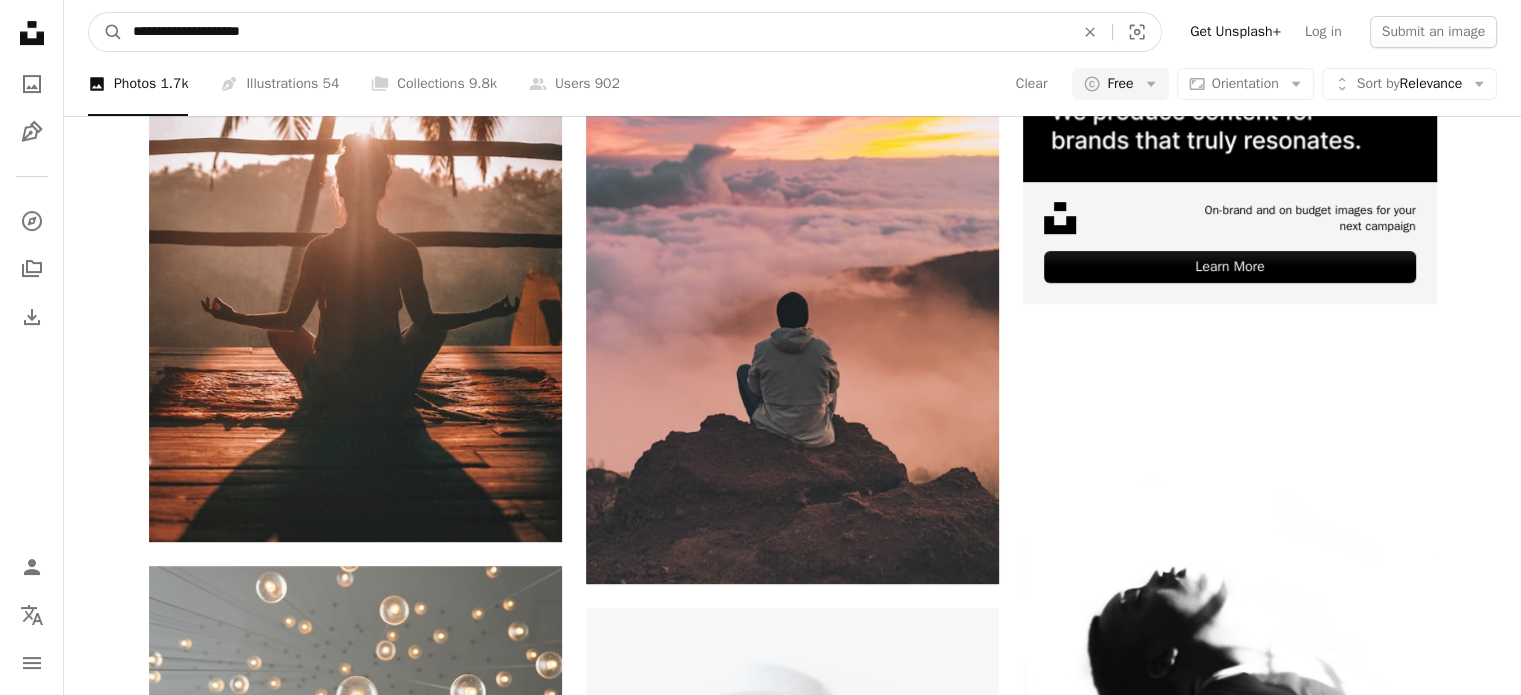 type on "**********" 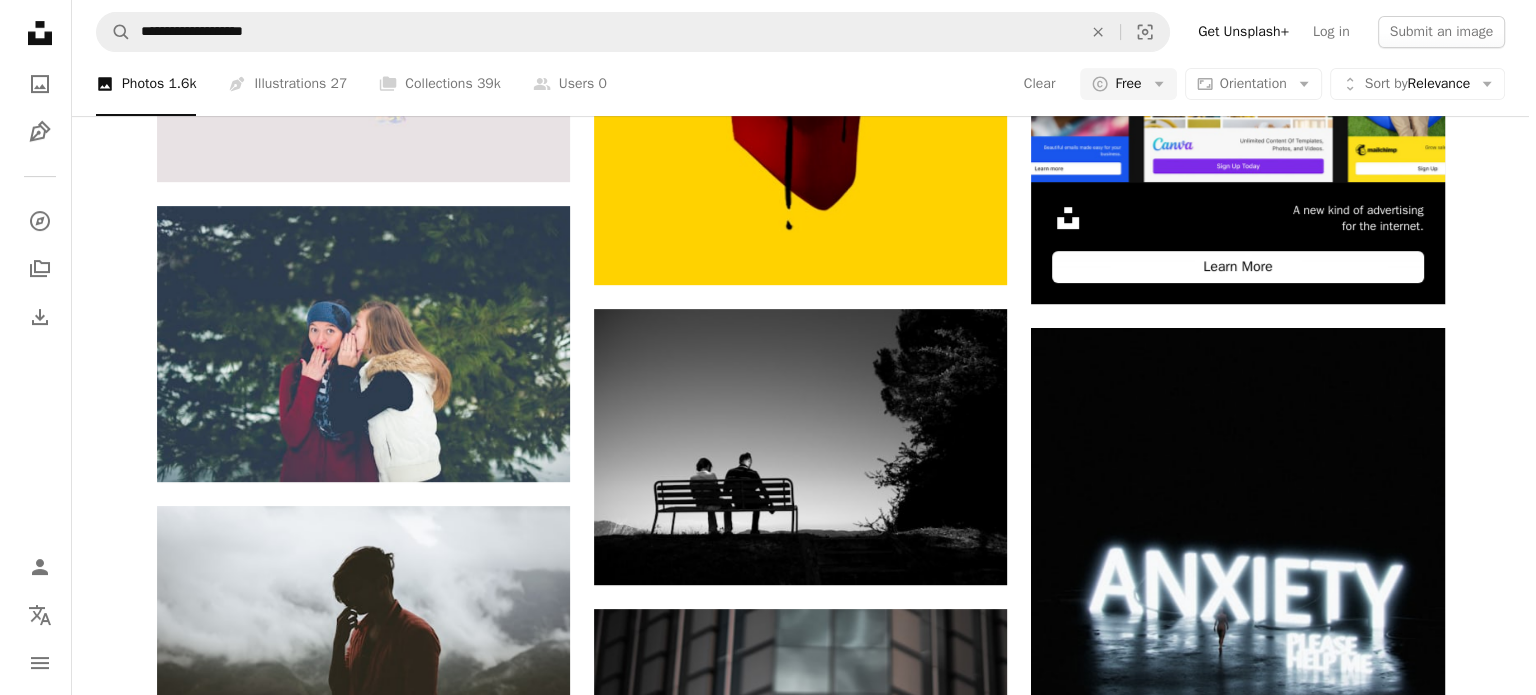 scroll, scrollTop: 234, scrollLeft: 0, axis: vertical 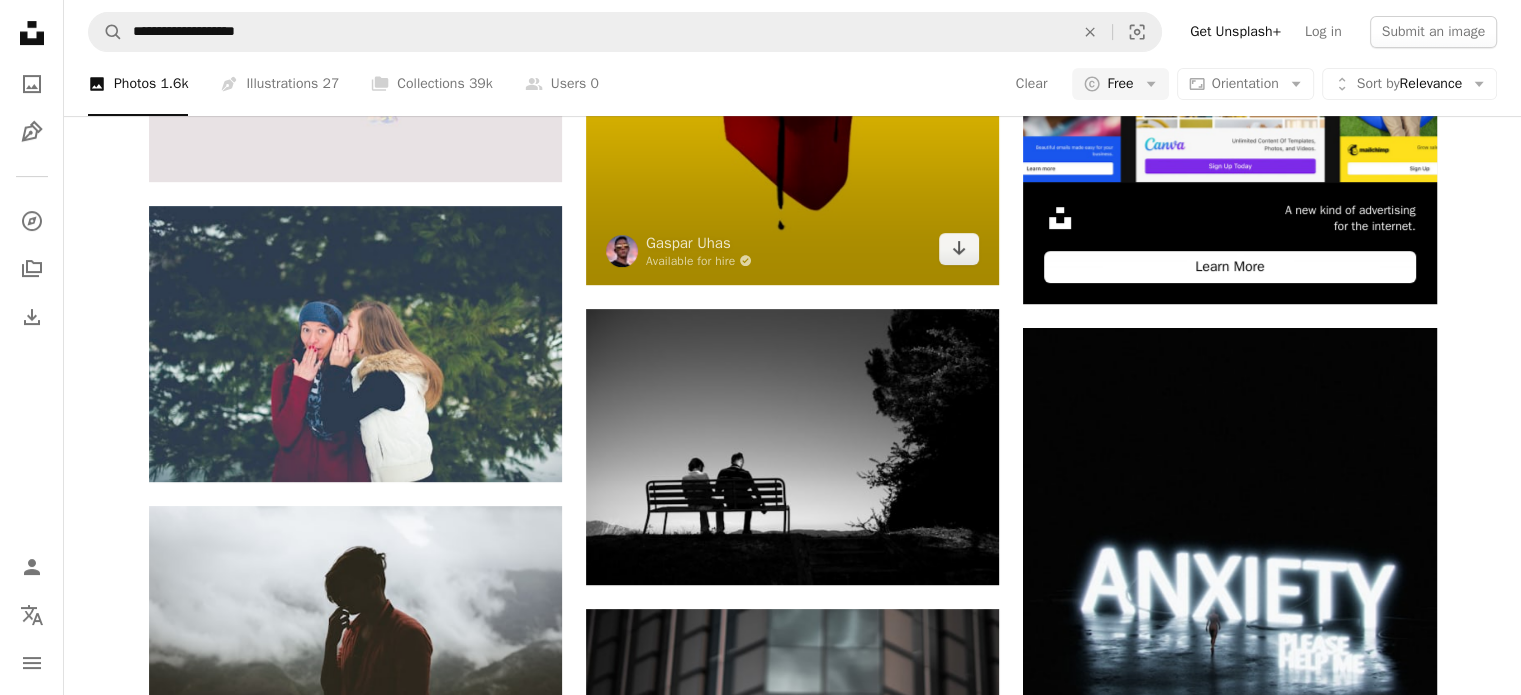 click at bounding box center (792, 26) 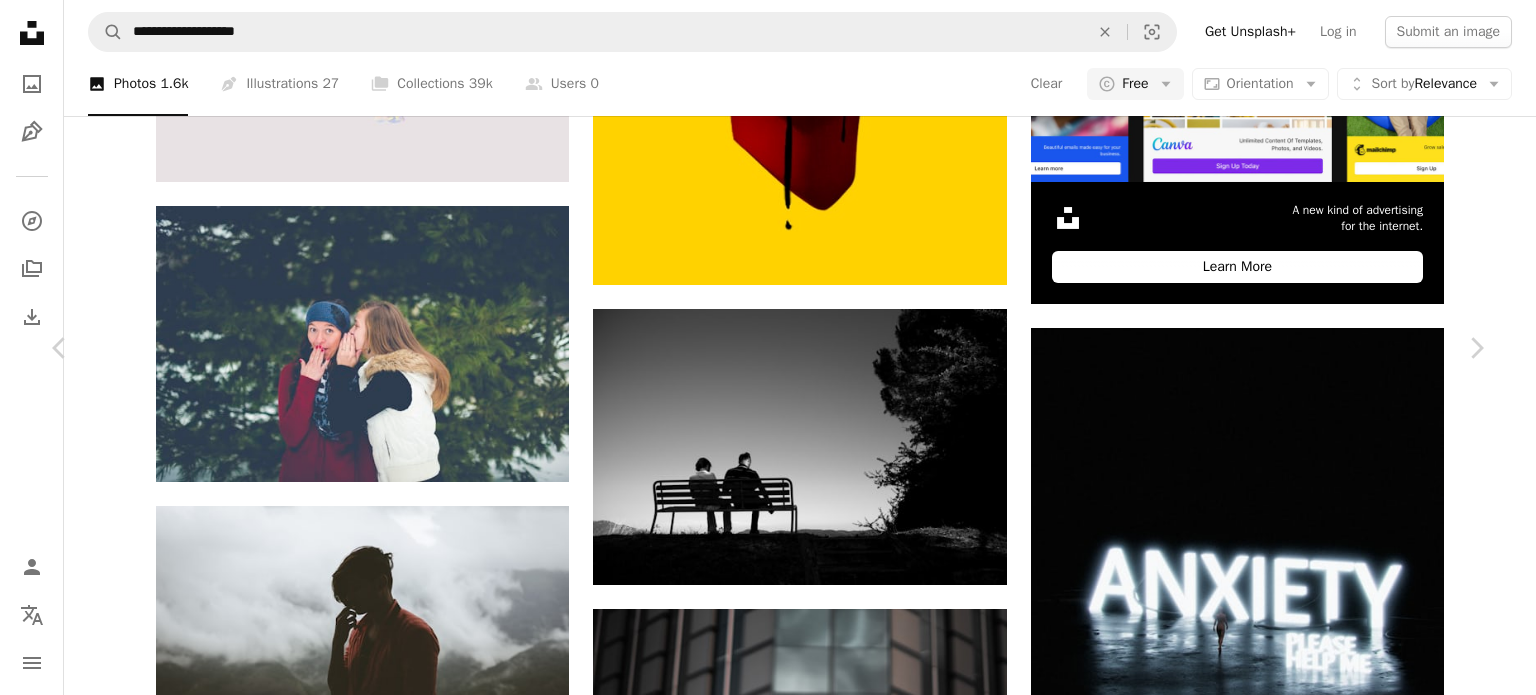 scroll, scrollTop: 1156, scrollLeft: 0, axis: vertical 